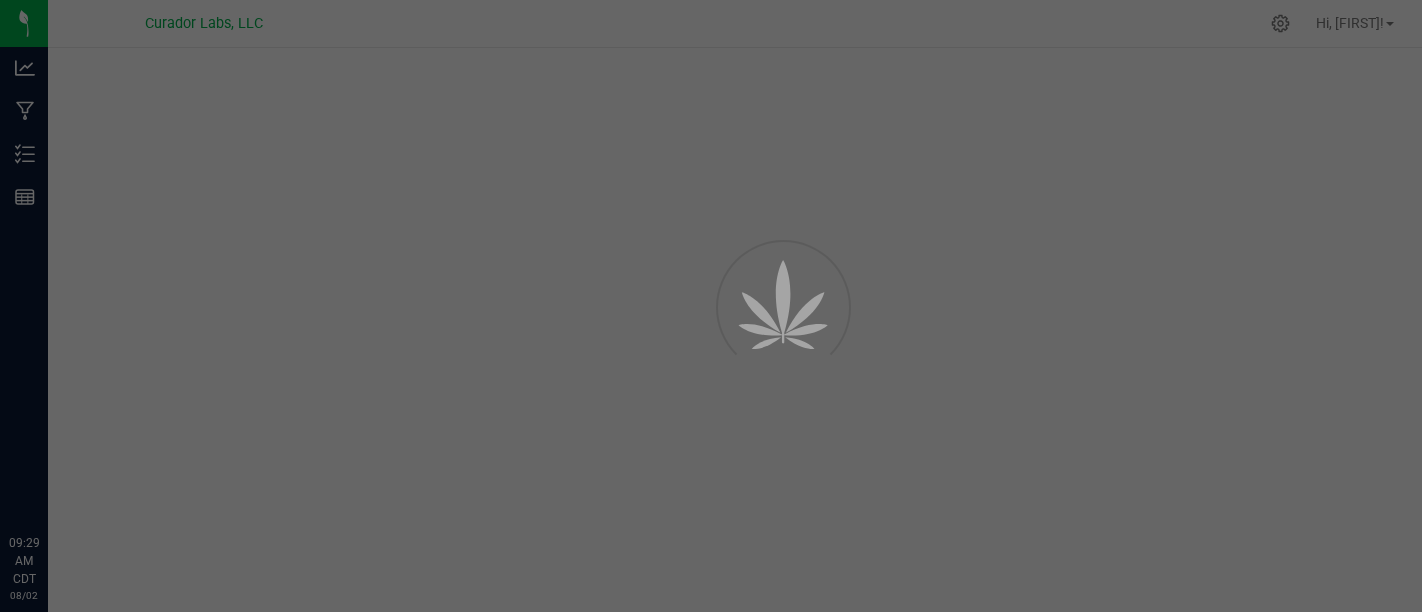 scroll, scrollTop: 0, scrollLeft: 0, axis: both 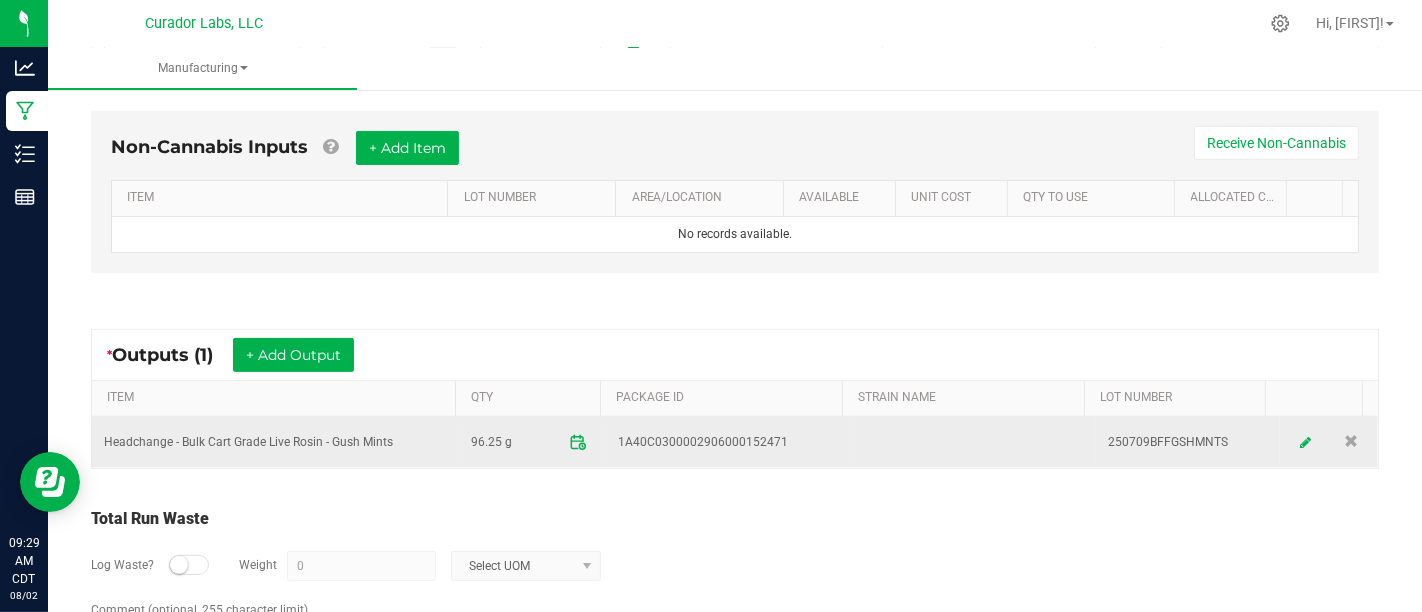 click 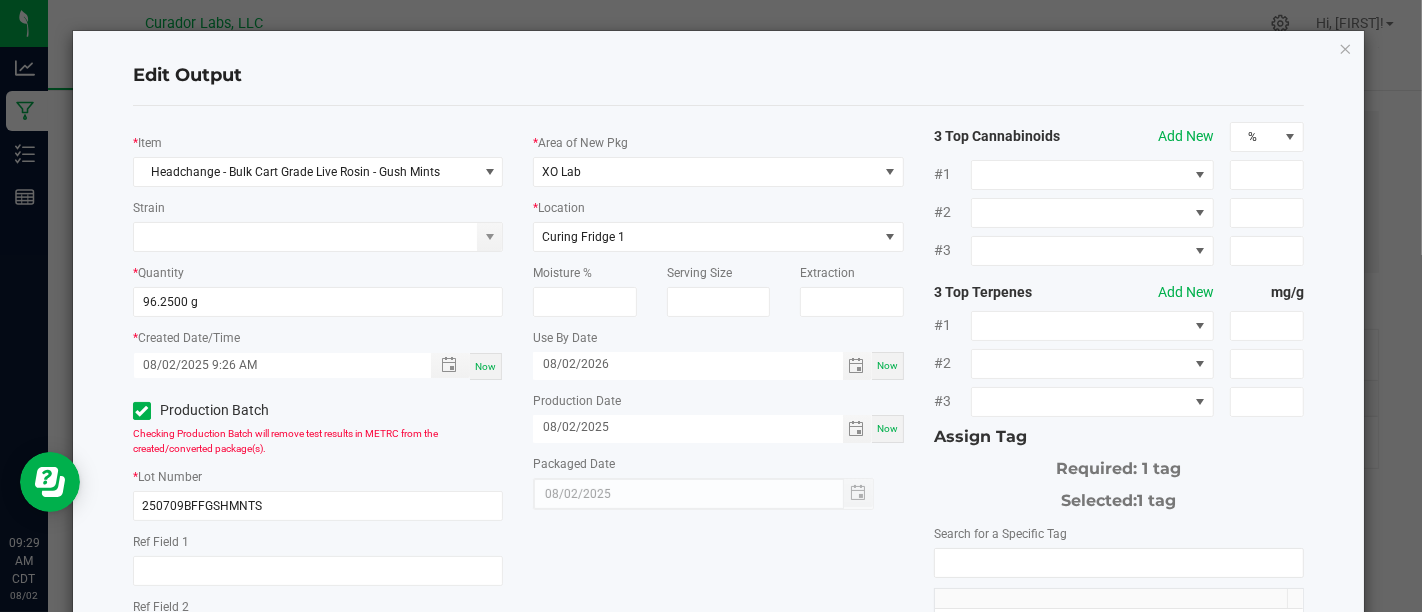 scroll, scrollTop: 292, scrollLeft: 0, axis: vertical 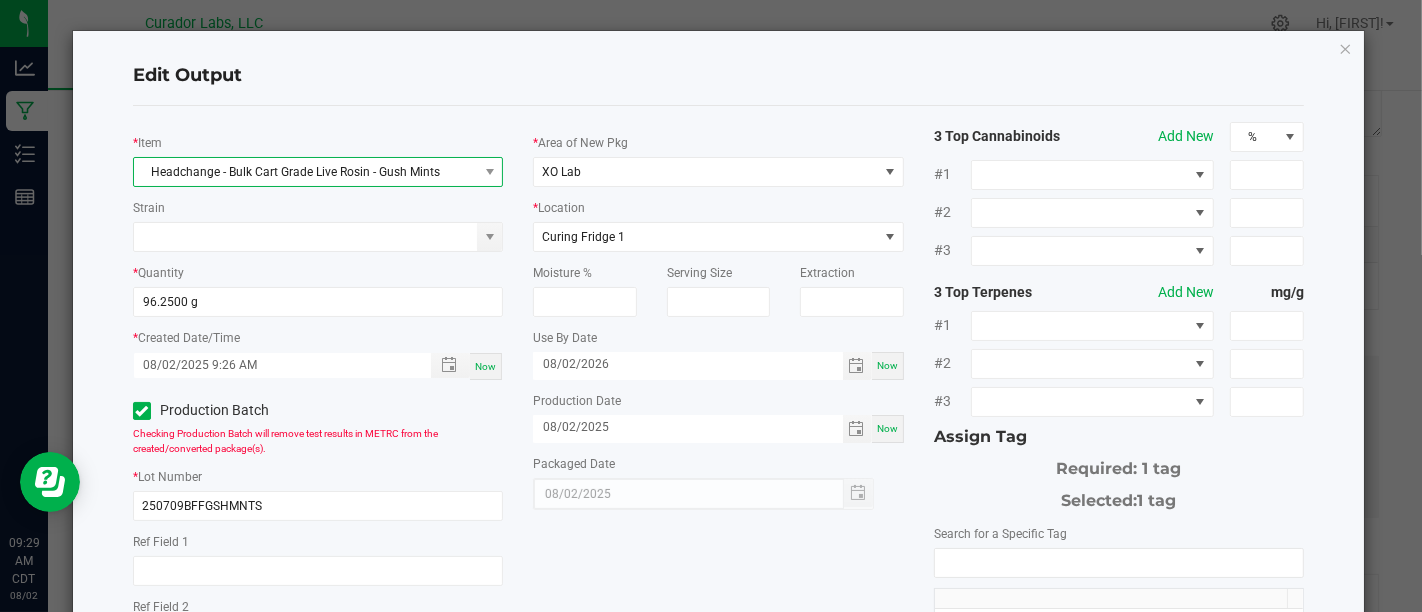 click on "Headchange - Bulk Cart Grade Live Rosin - Gush Mints" at bounding box center (305, 172) 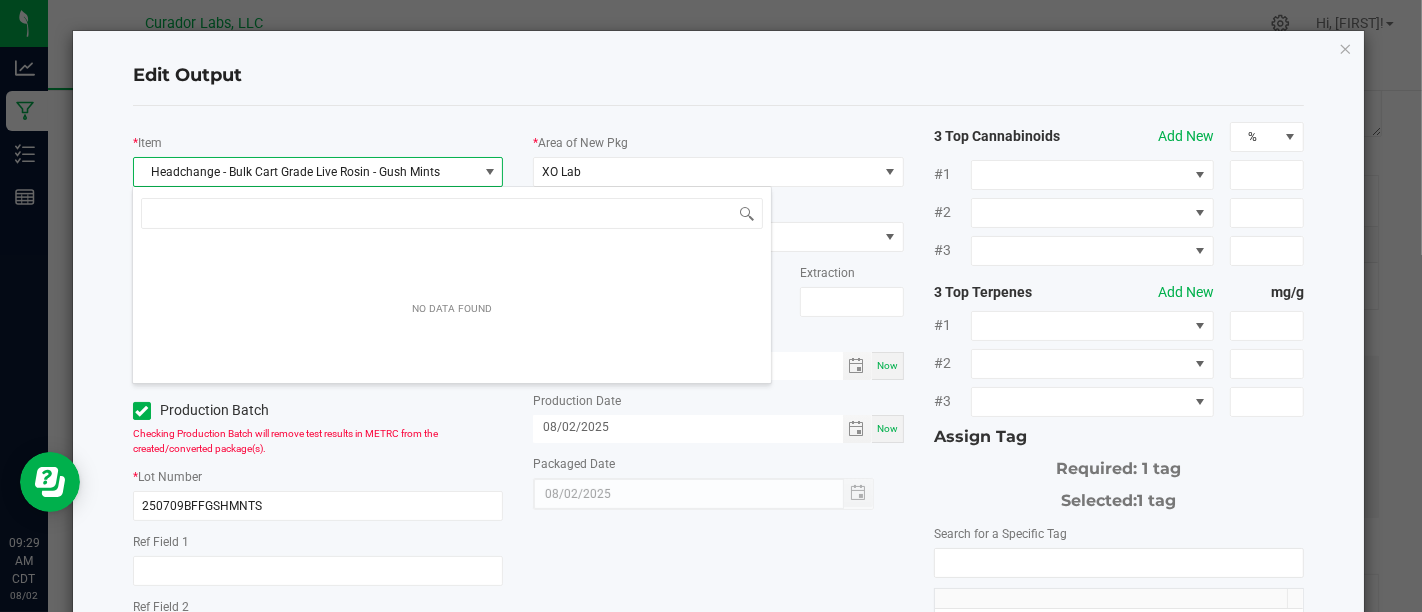 scroll, scrollTop: 99970, scrollLeft: 99634, axis: both 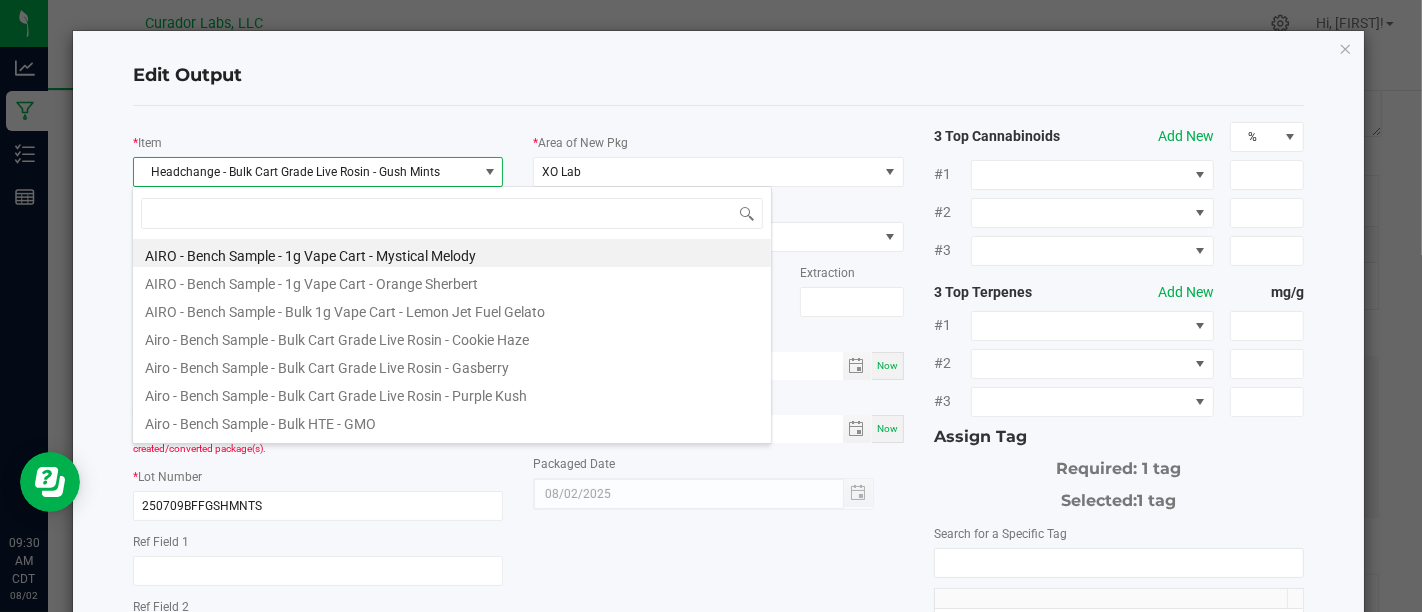type on "S" 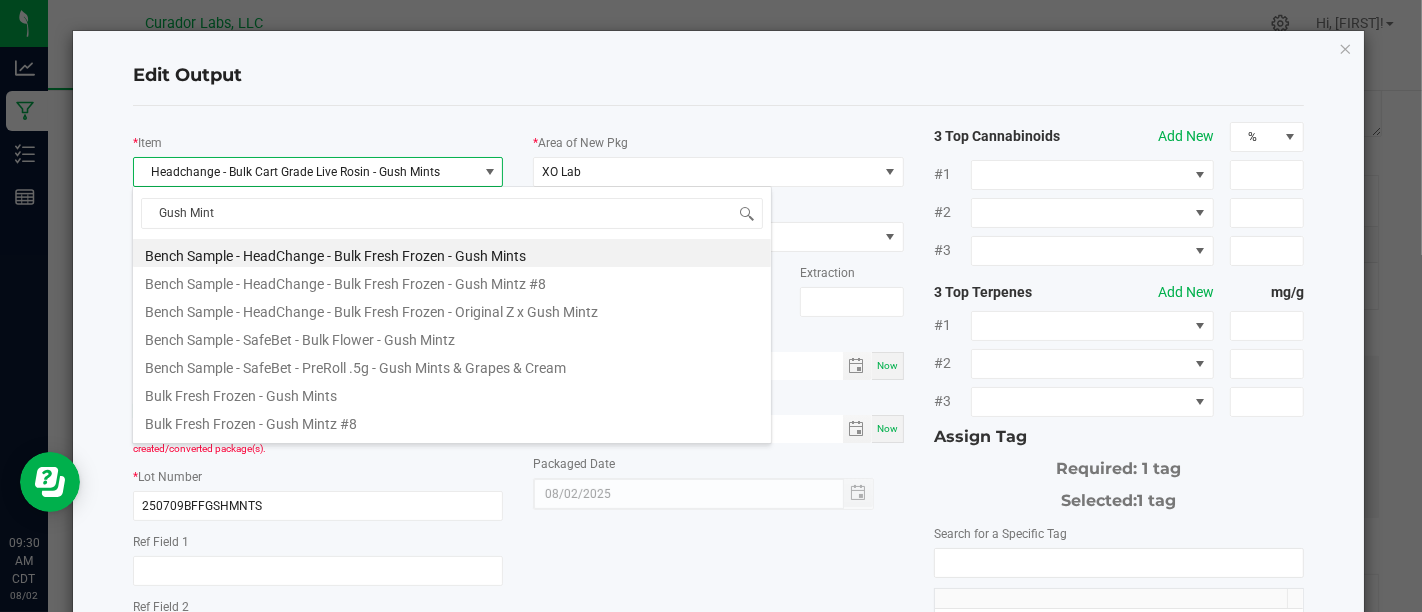 type on "Gush Mintz" 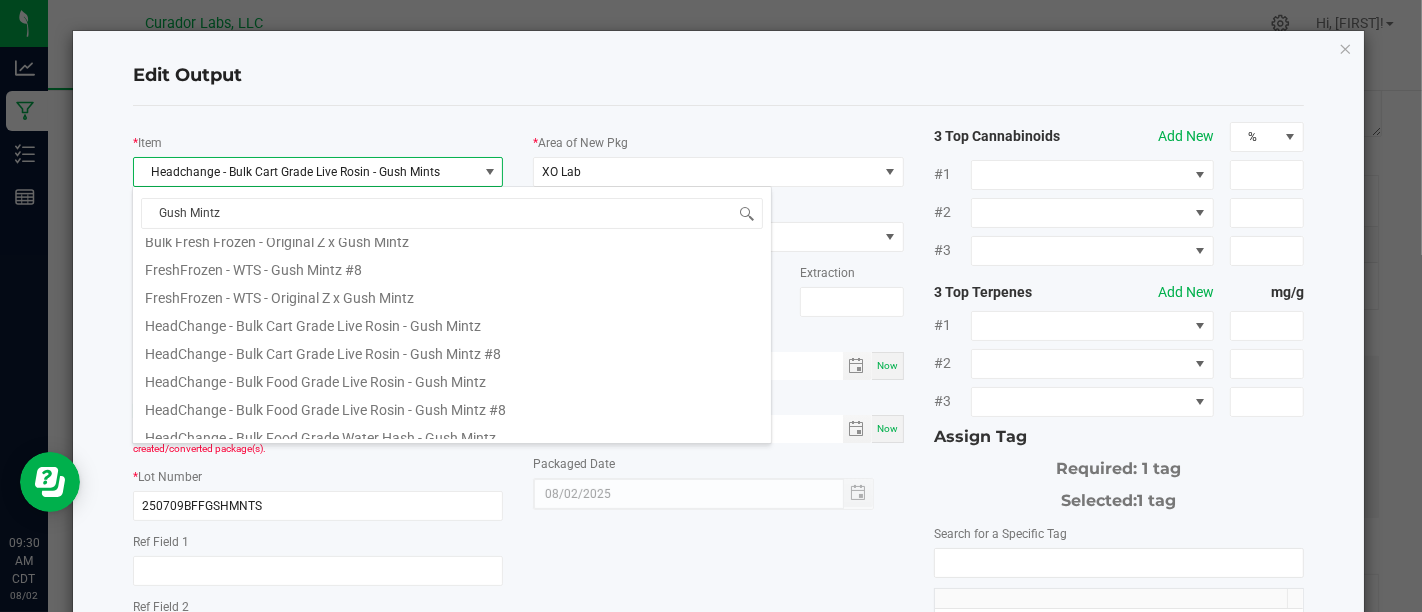 scroll, scrollTop: 130, scrollLeft: 0, axis: vertical 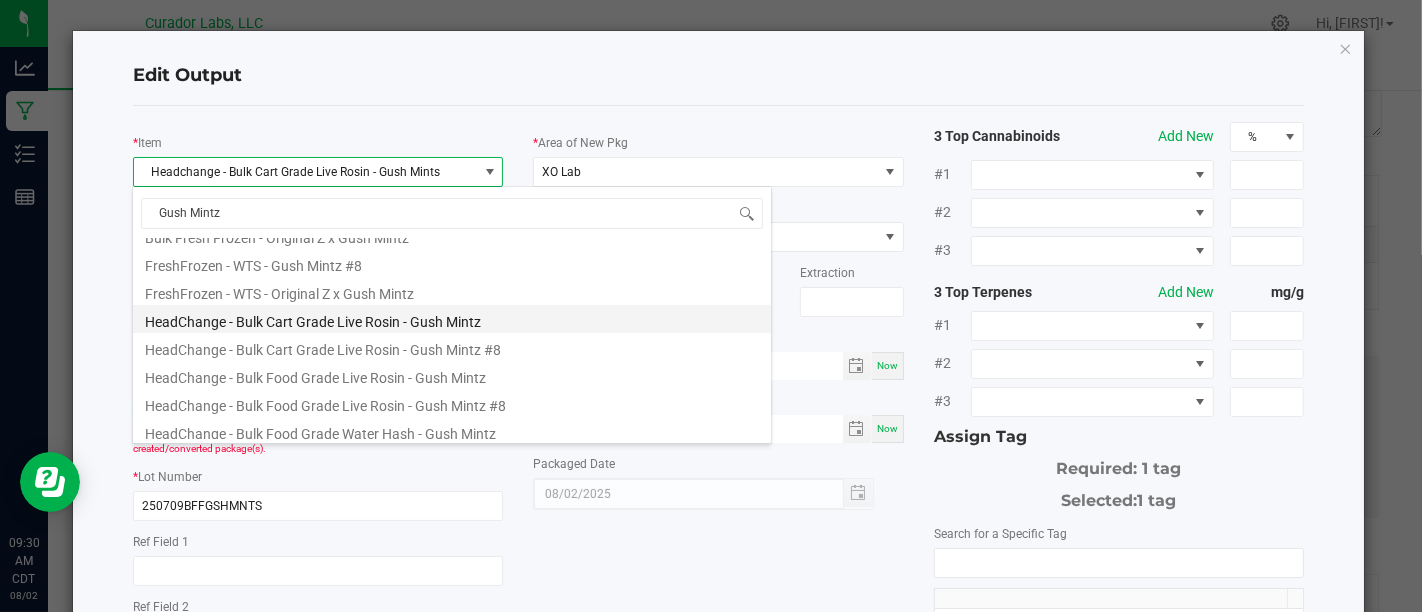 click on "HeadChange - Bulk Cart Grade Live Rosin - Gush Mintz" at bounding box center (452, 319) 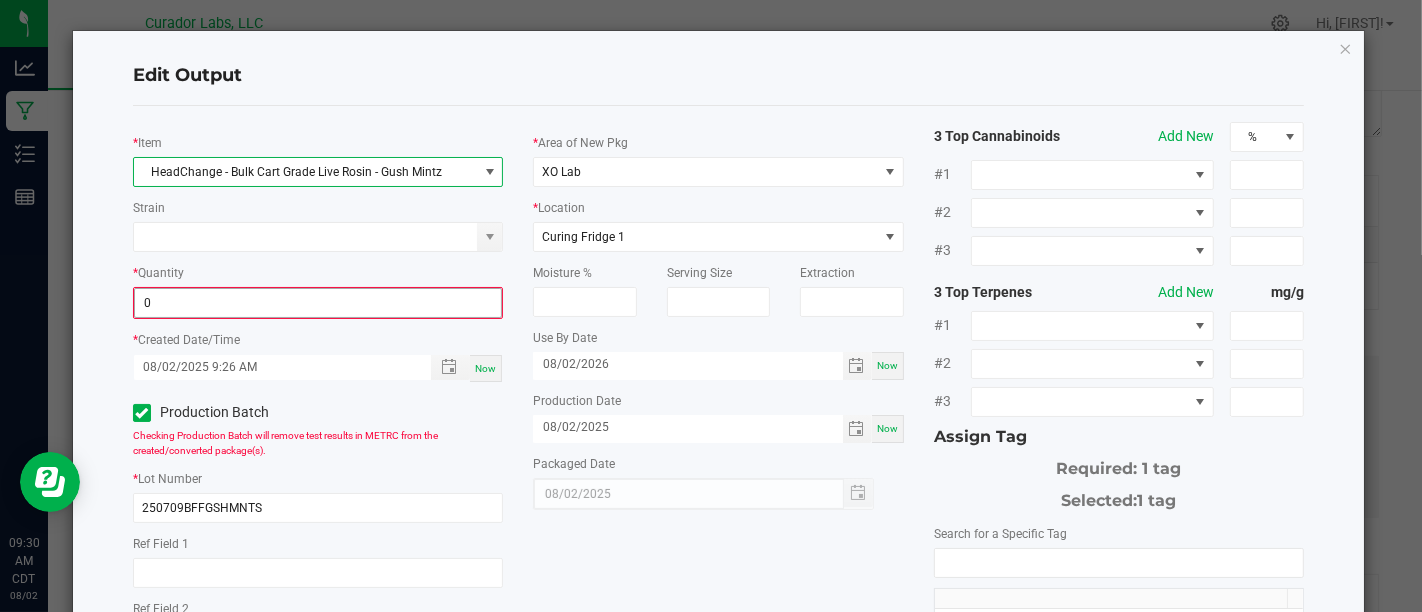 click on "0" at bounding box center [318, 303] 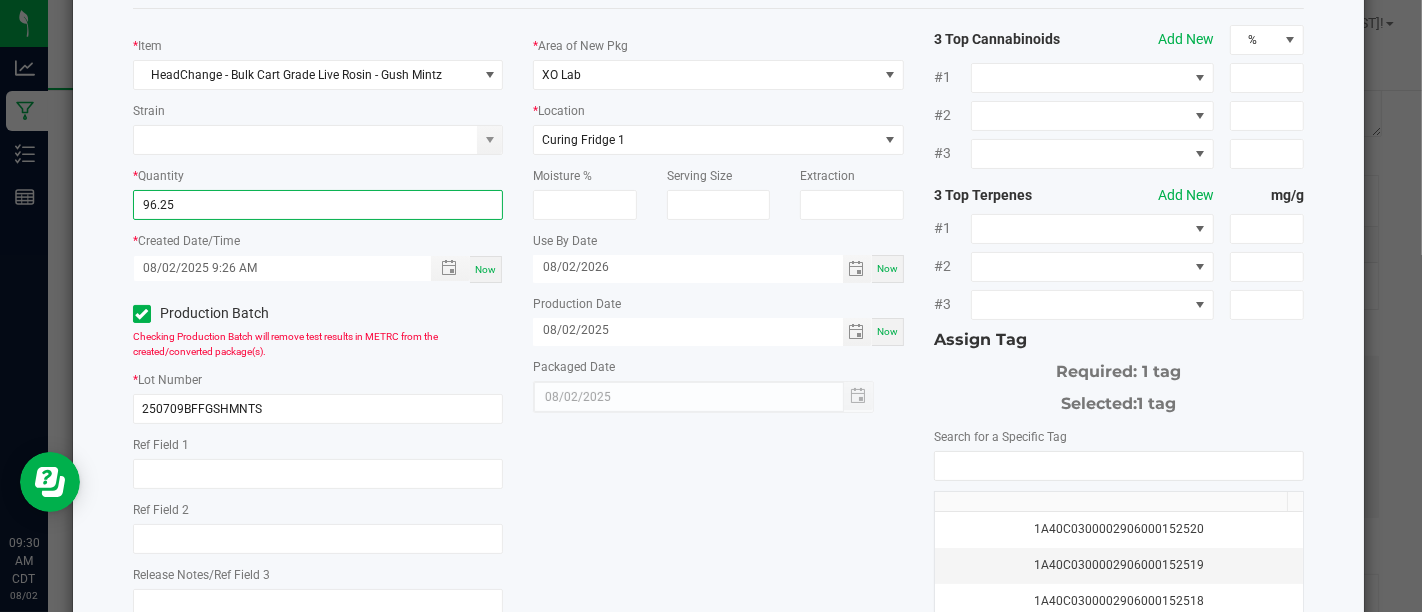 scroll, scrollTop: 337, scrollLeft: 0, axis: vertical 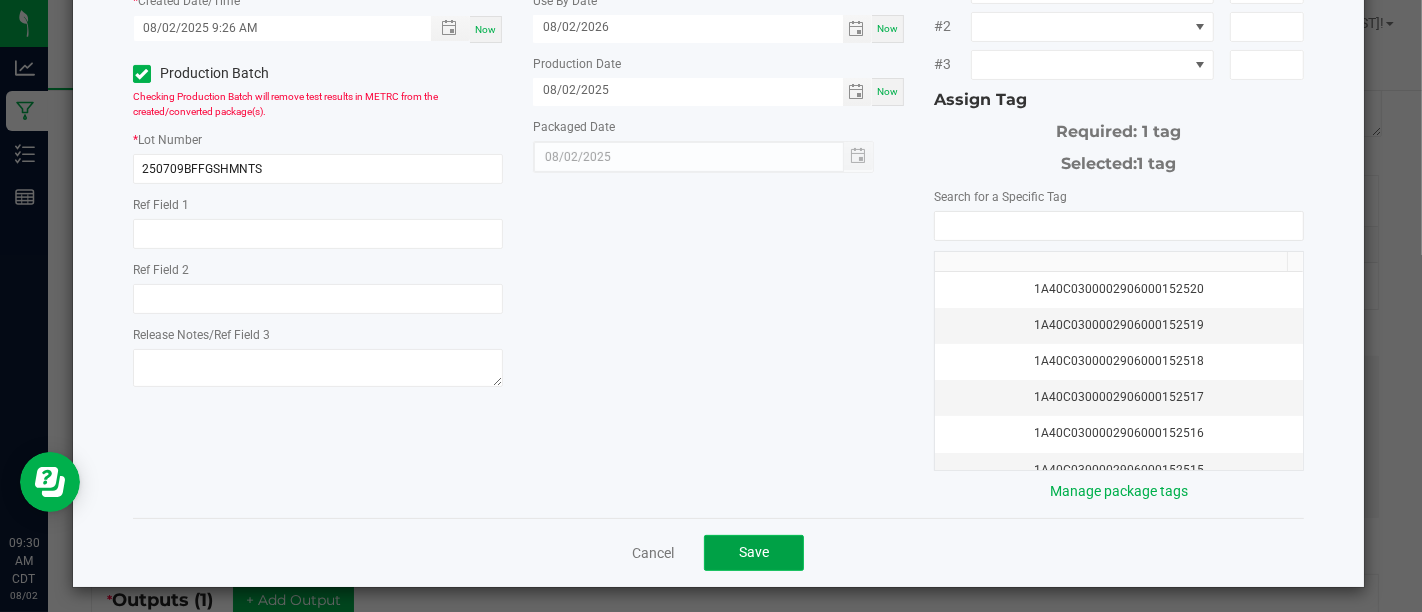 type on "96.2500 g" 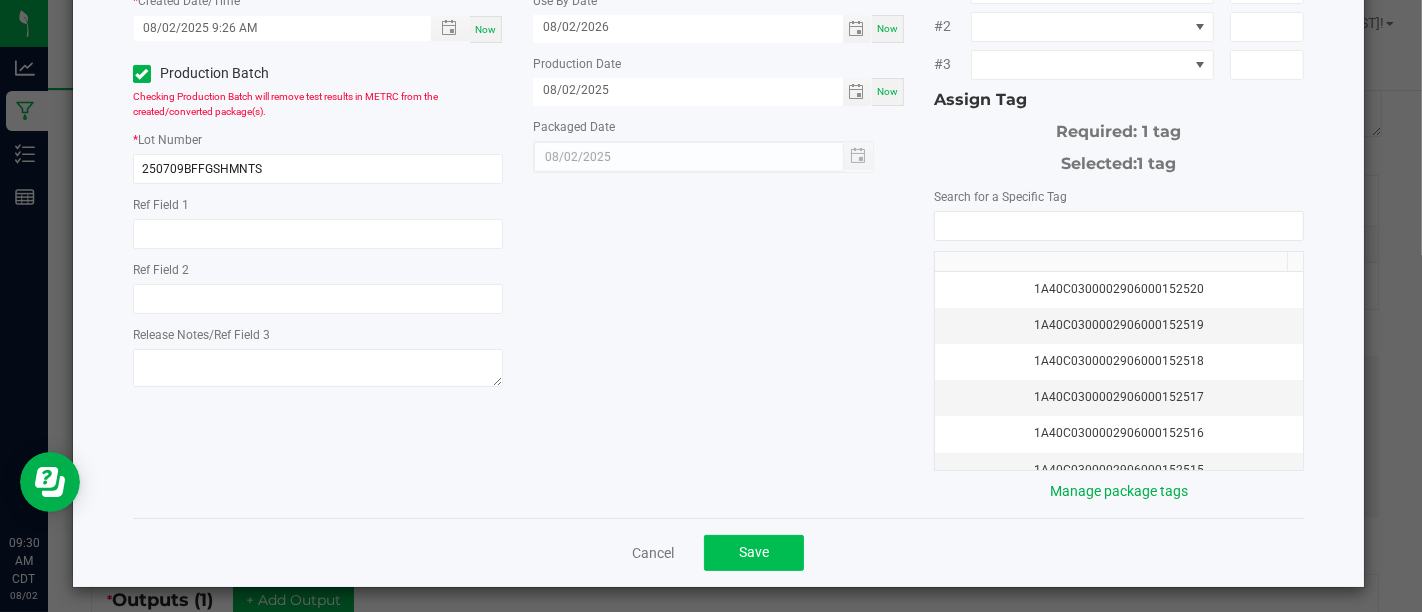 scroll, scrollTop: 616, scrollLeft: 0, axis: vertical 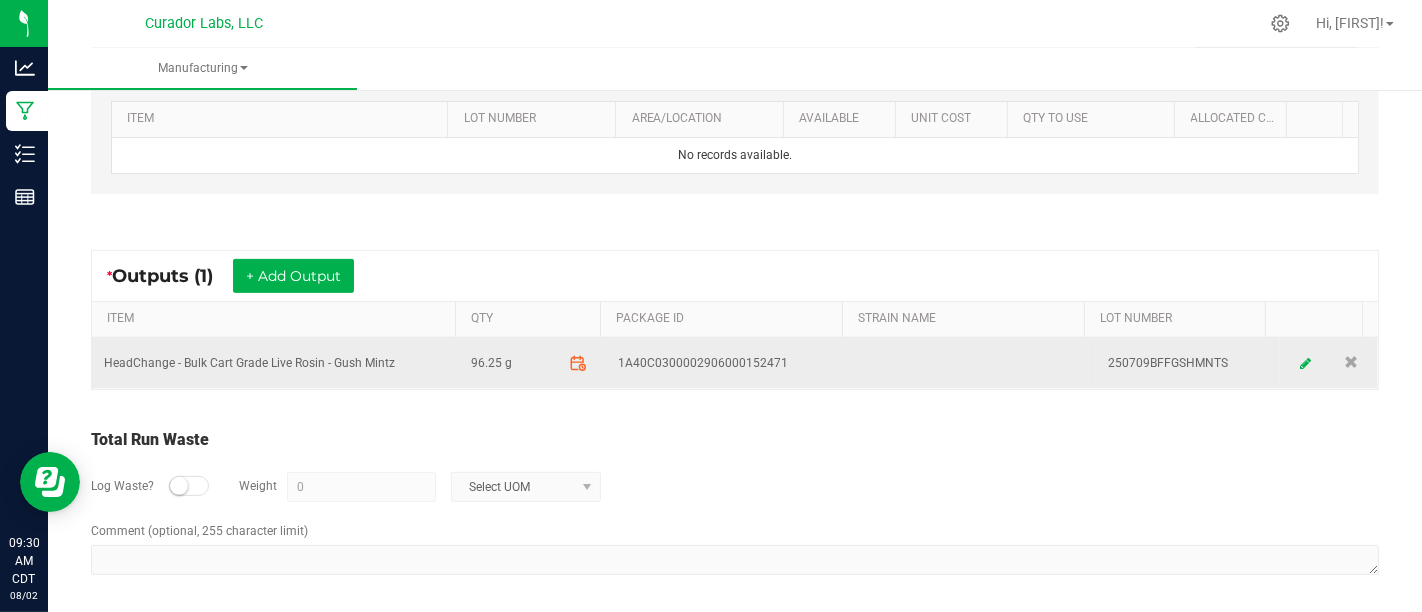 click 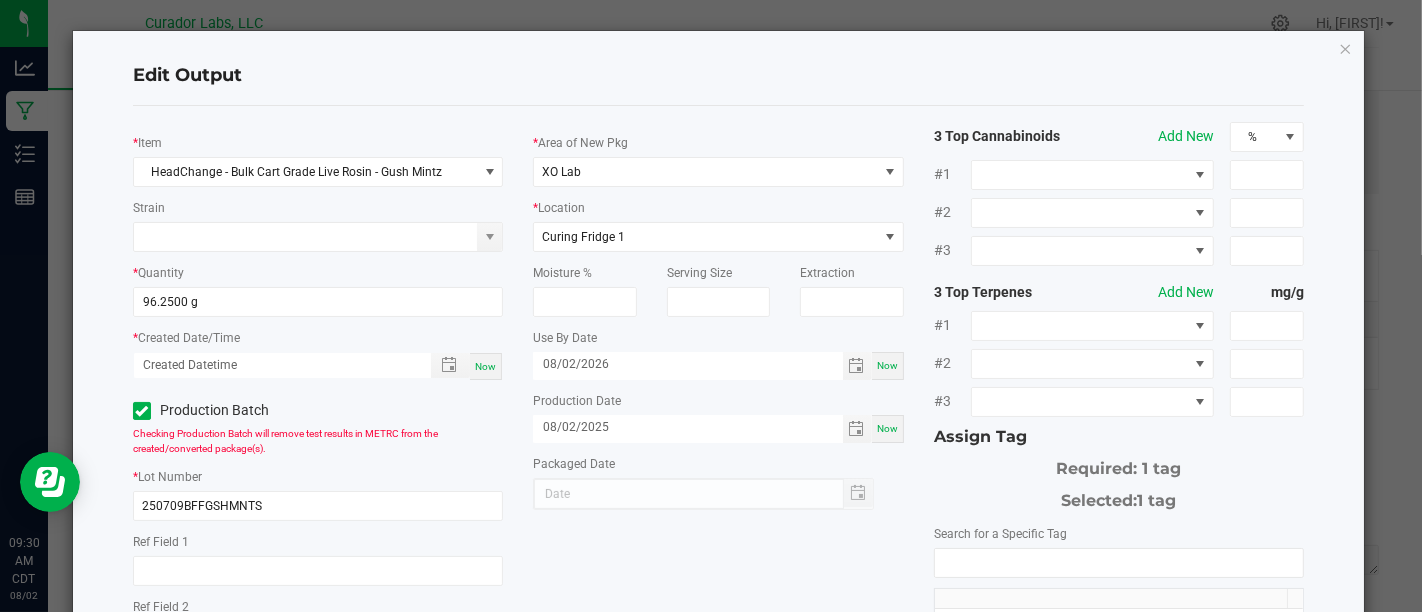 scroll, scrollTop: 292, scrollLeft: 0, axis: vertical 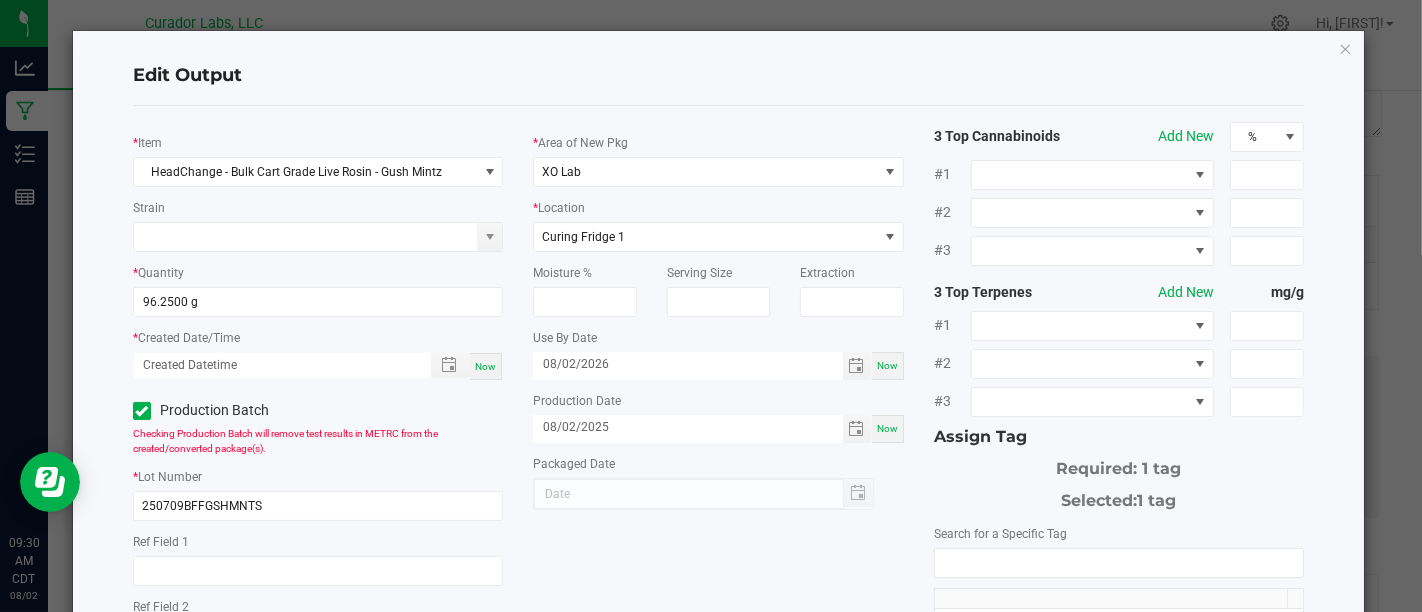 click on "Production Batch" 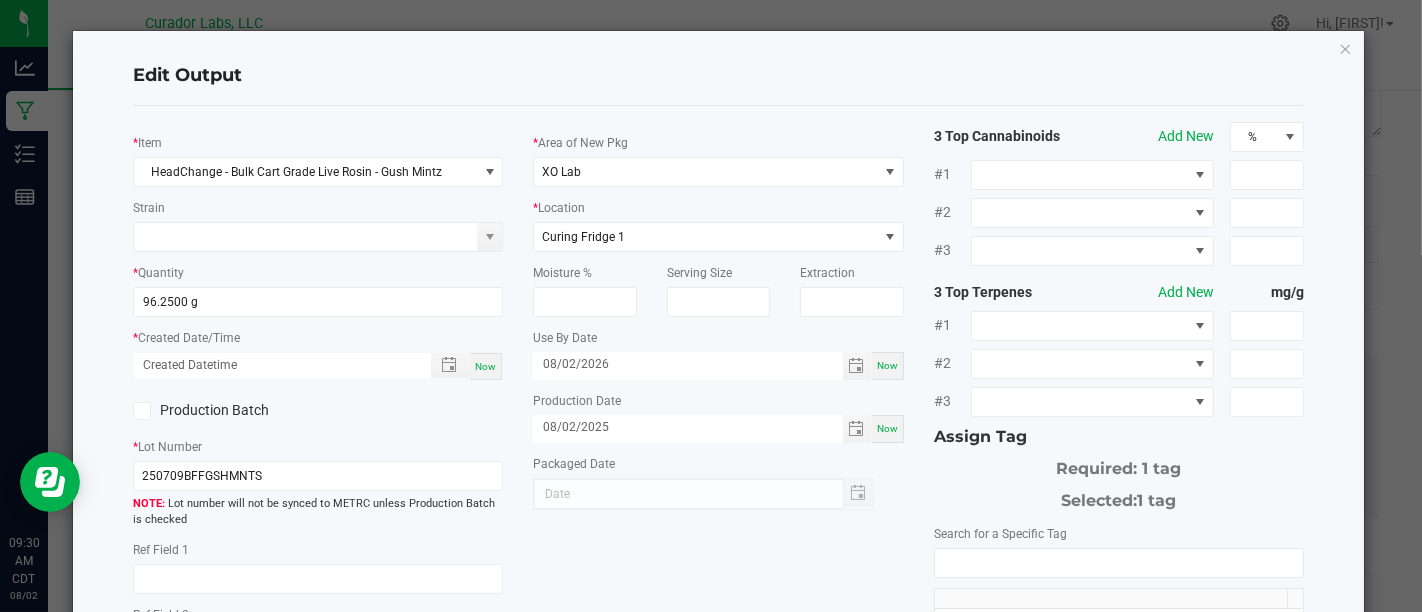 click on "Production Batch" 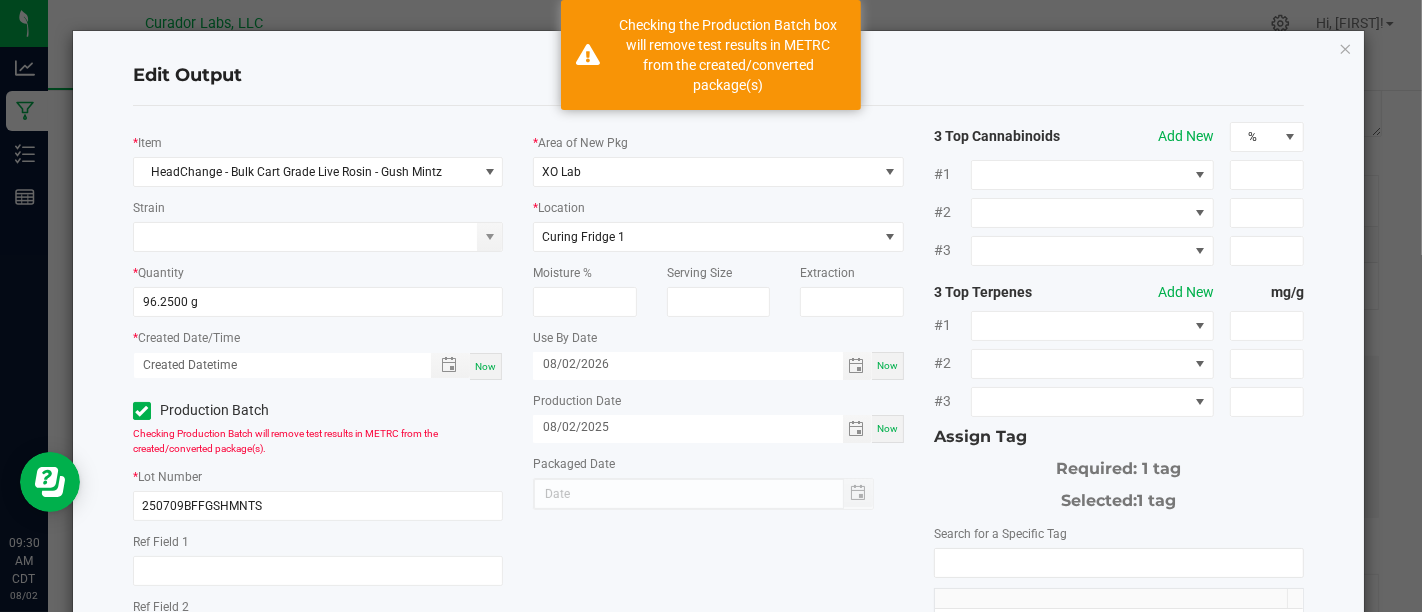 click at bounding box center (703, 494) 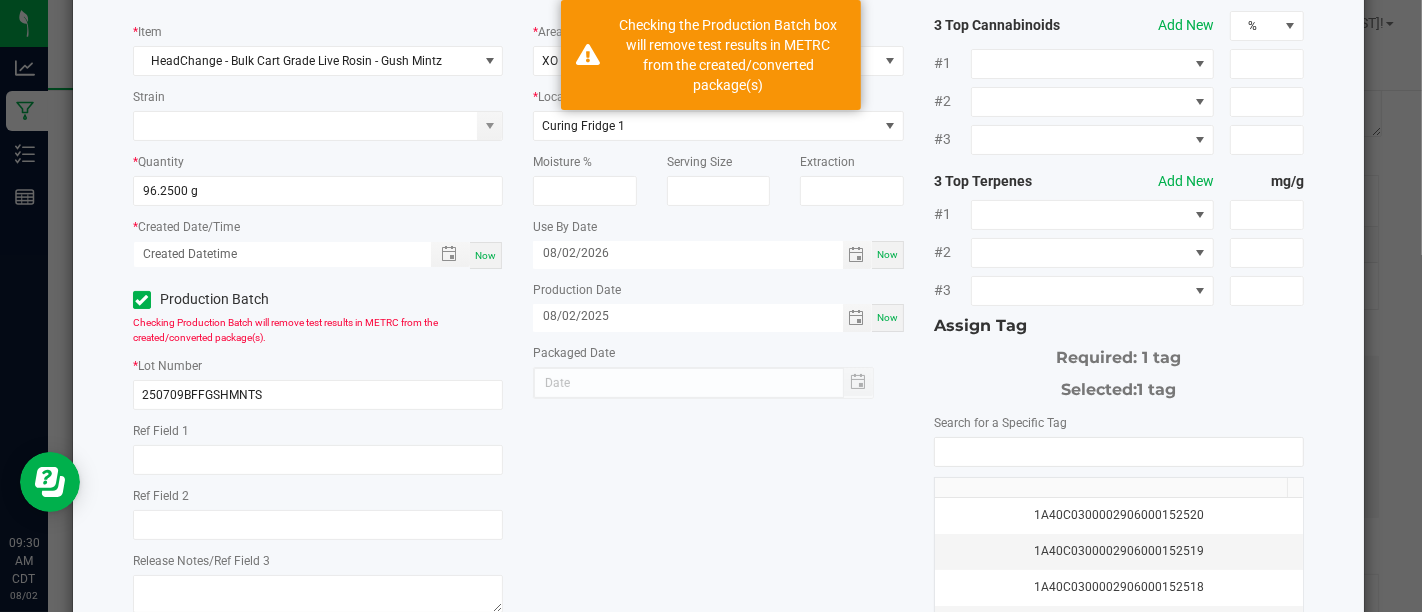 scroll, scrollTop: 0, scrollLeft: 0, axis: both 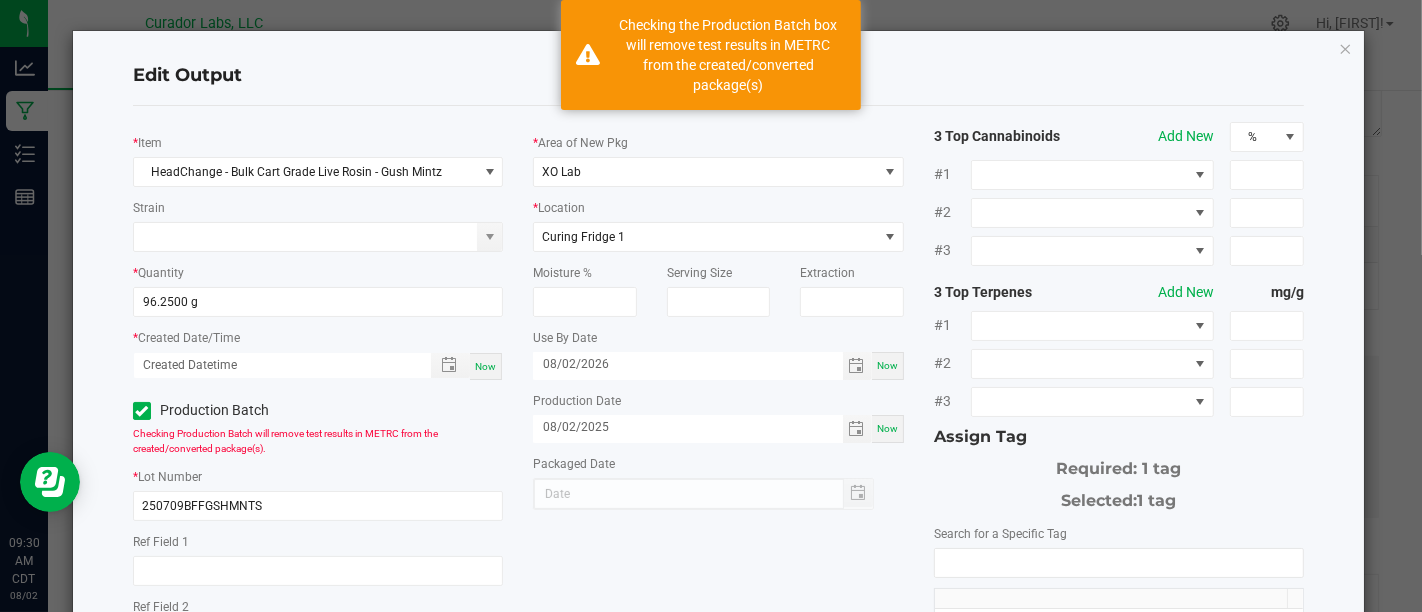 click on "Edit Output   *   Item  HeadChange - Bulk Cart Grade Live Rosin - Gush Mintz  Strain   *   Quantity  96.2500 g  *   Created Date/Time  Now  Production Batch   Checking Production Batch will remove test results in METRC from the created/converted package(s).   *   Lot Number  250709BFFGSHMNTS     Ref Field 1   Ref Field 2   Release Notes/Ref Field 3   *   Area of New Pkg  XO Lab  *   Location  Curing Fridge 1  Moisture %   Serving Size   Extraction   Use By Date  08/02/2026 Now  Production Date  08/02/2025 Now  Packaged Date  3 Top Cannabinoids  Add New  % #1 #2 #3 3 Top Terpenes  Add New  mg/g #1 #2 #3 Assign Tag  Required: 1 tag   Selected:   1 tag   Search for a Specific Tag   1A40C0300002906000152520   1A40C0300002906000152519   1A40C0300002906000152518   1A40C0300002906000152517   1A40C0300002906000152516   1A40C0300002906000152515   1A40C0300002906000152514   1A40C0300002906000152513   1A40C0300002906000152512   1A40C0300002906000152511   1A40C0300002906000152510   1A40C0300002906000152509   Cancel" 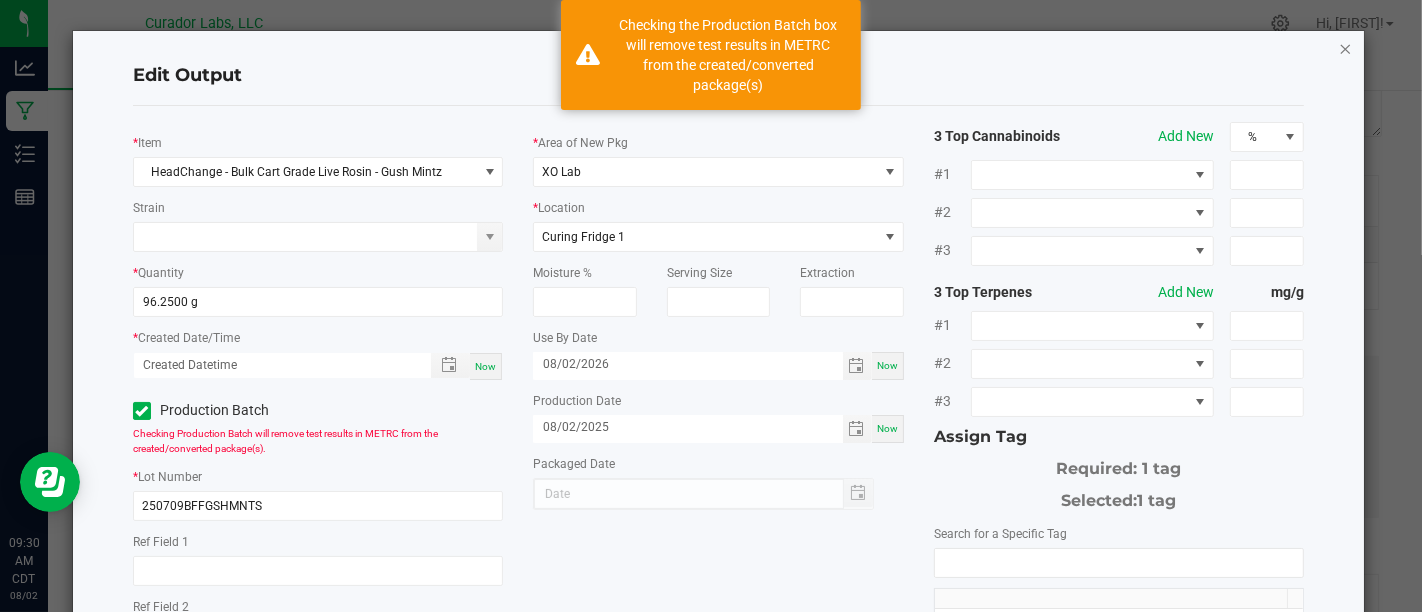 click 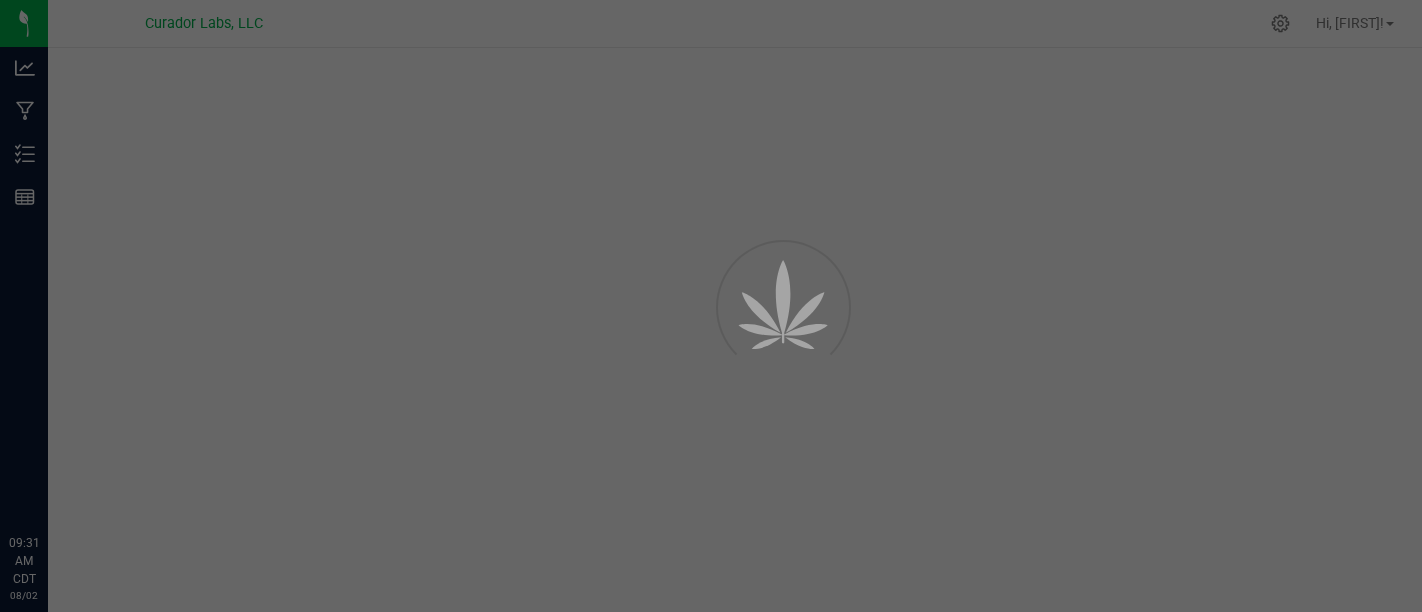 scroll, scrollTop: 0, scrollLeft: 0, axis: both 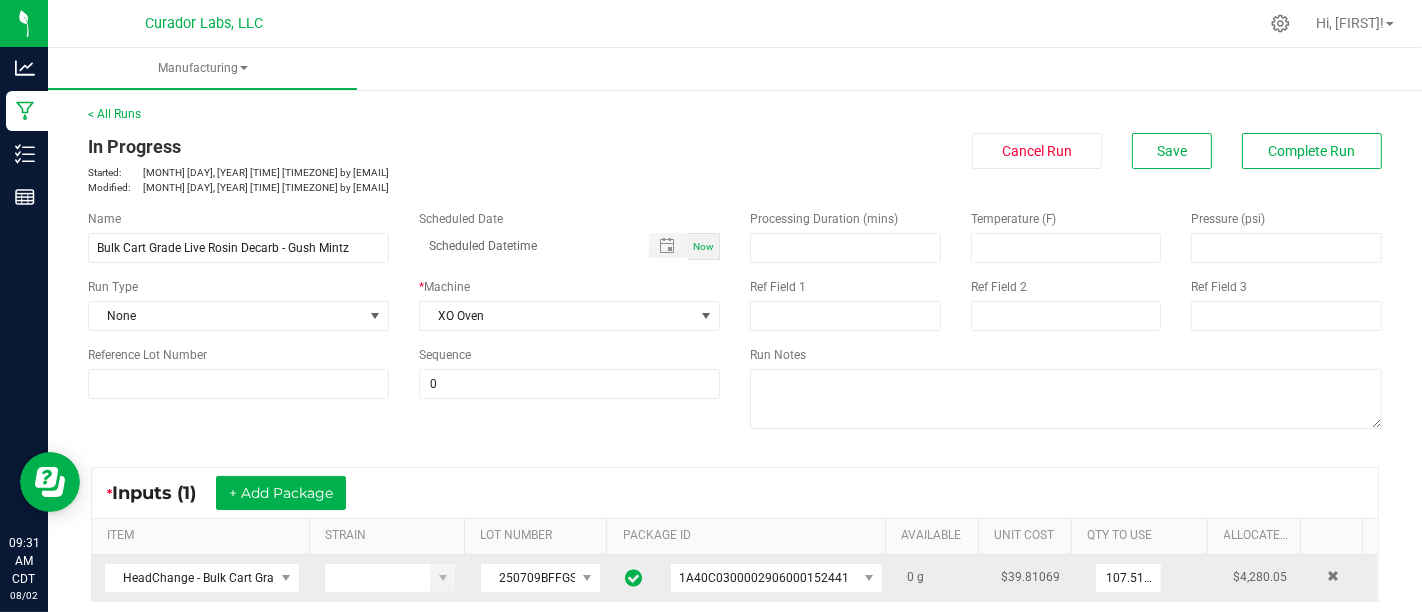 click at bounding box center [1346, 578] 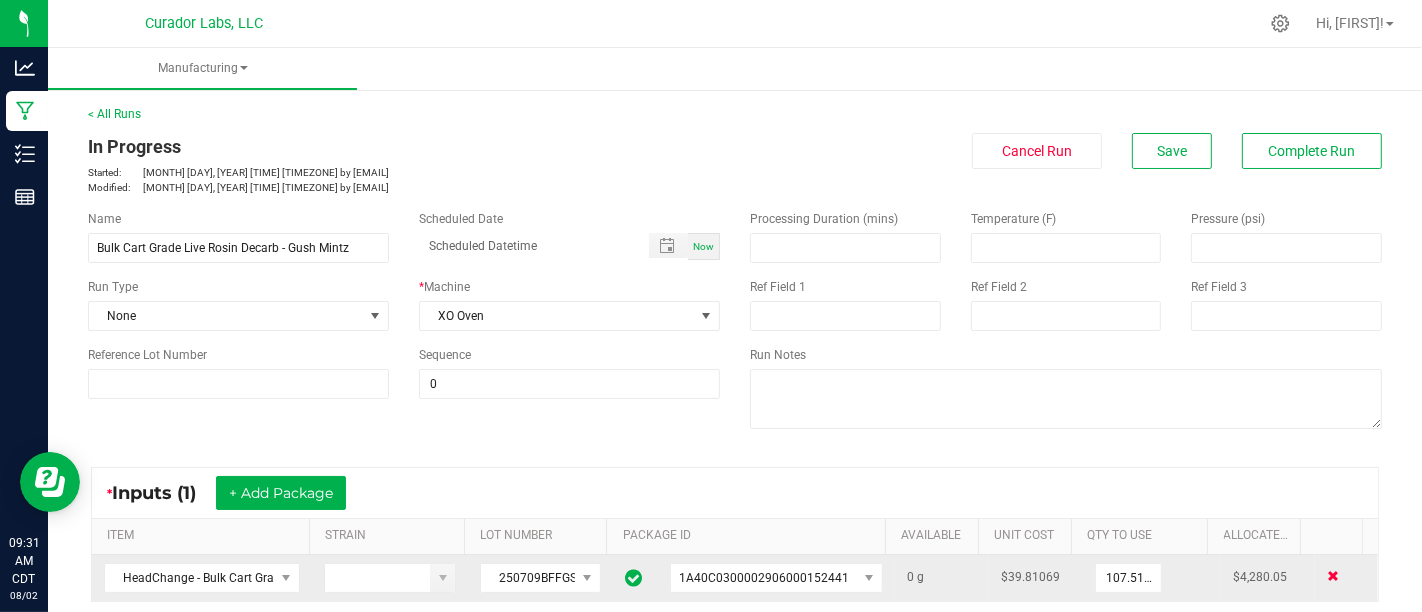 click at bounding box center (1333, 576) 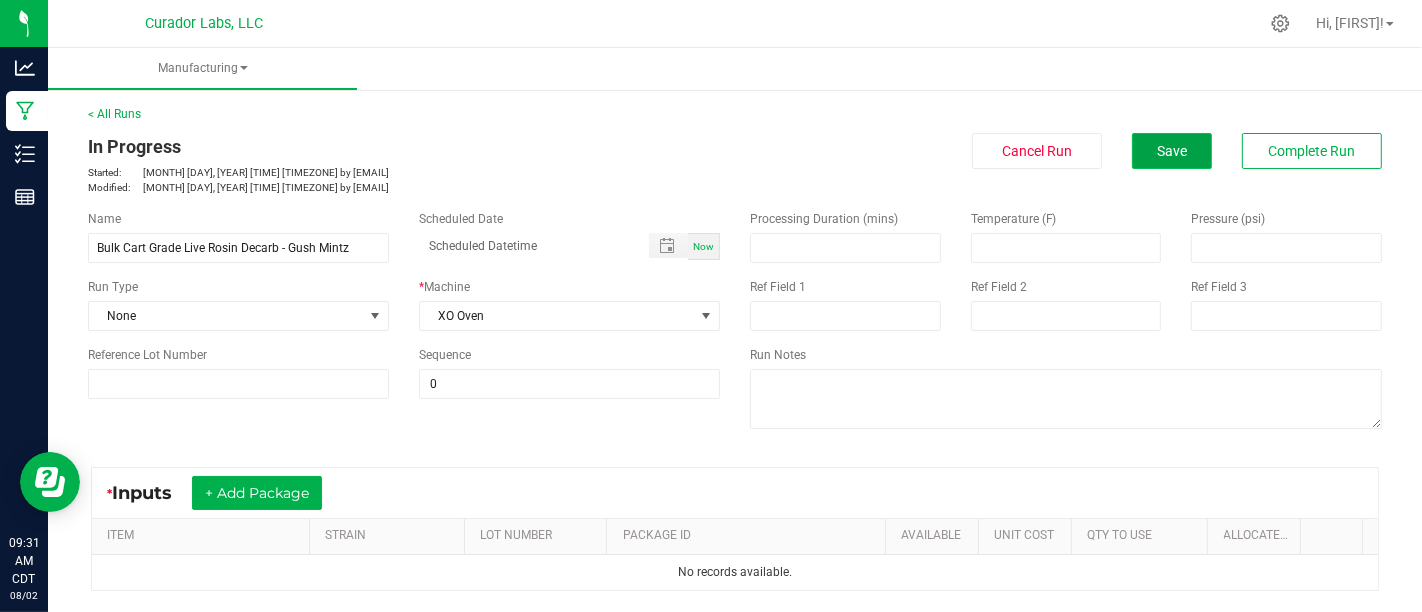 click on "Save" at bounding box center (1172, 151) 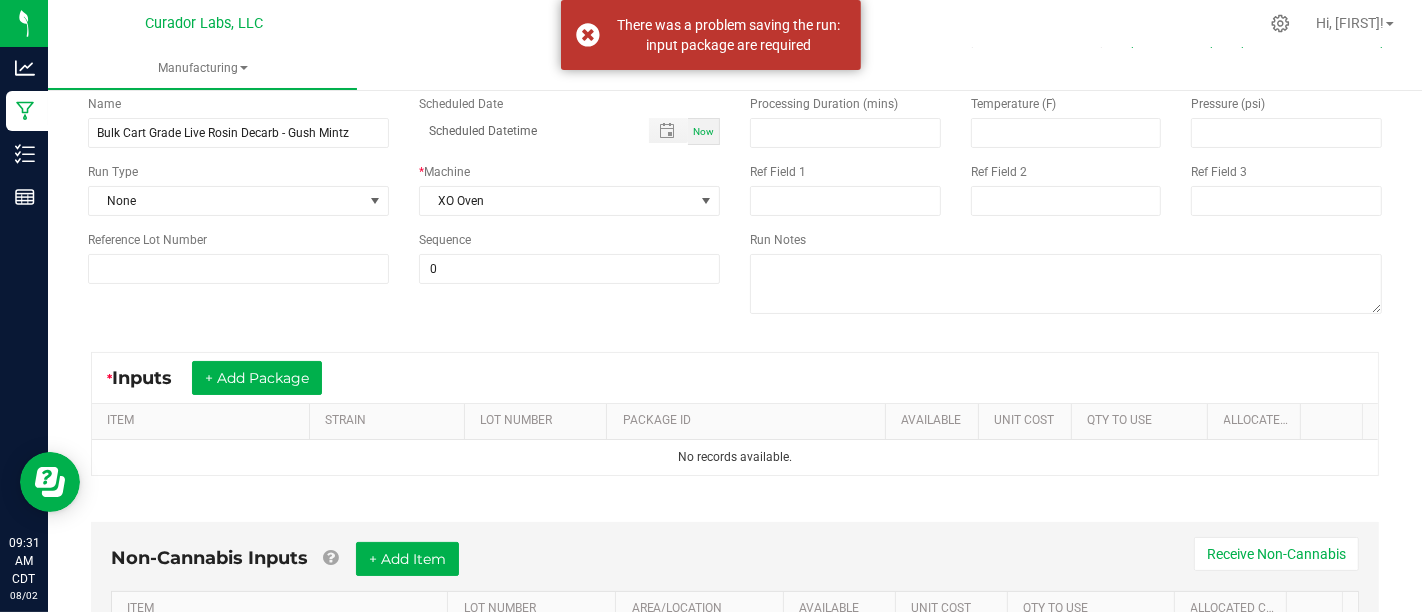 scroll, scrollTop: 106, scrollLeft: 0, axis: vertical 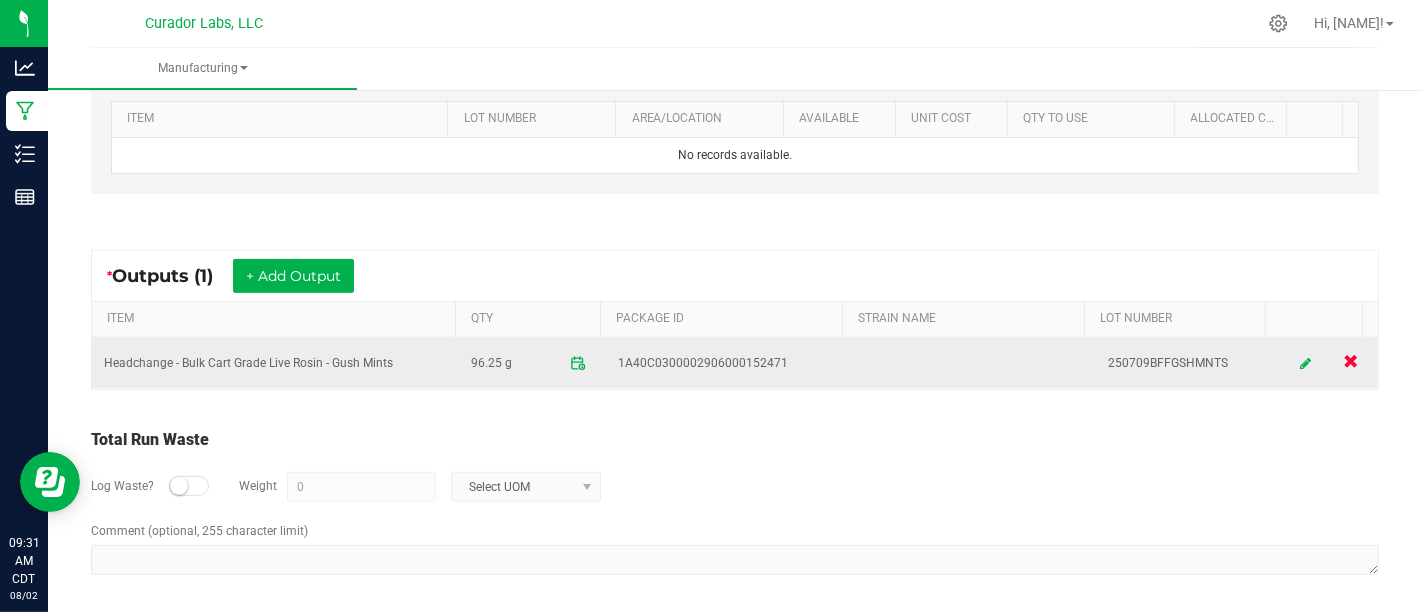 click at bounding box center (1351, 363) 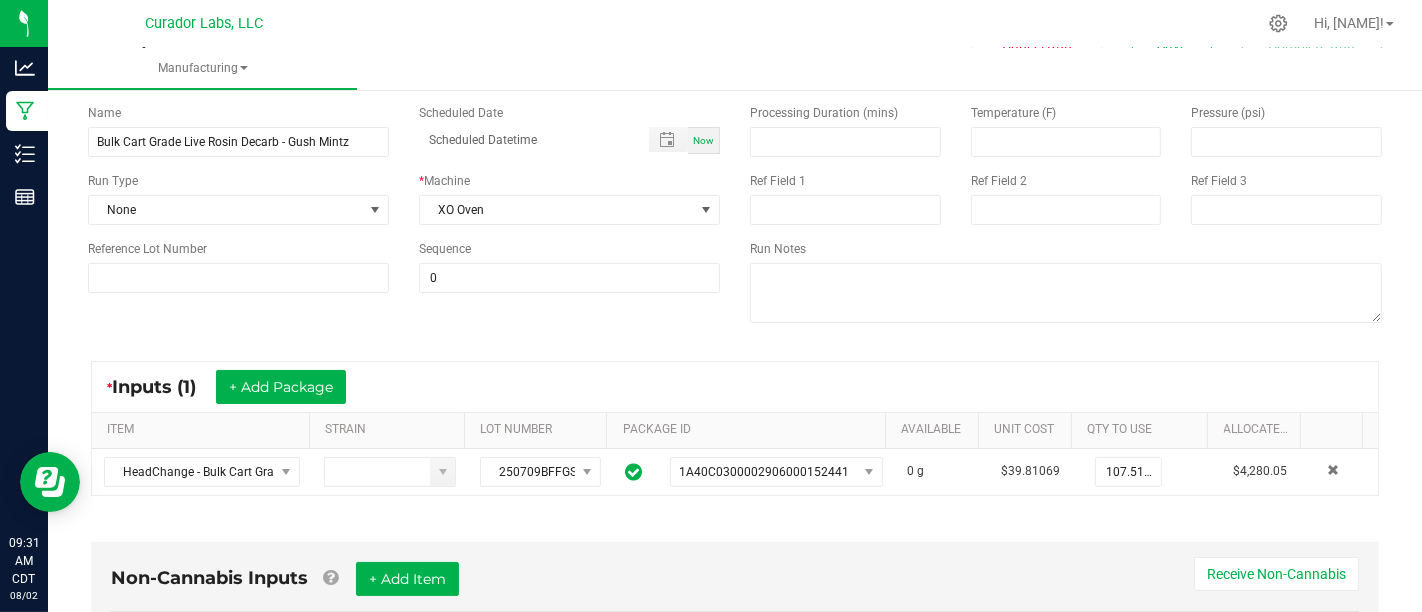 scroll, scrollTop: 0, scrollLeft: 0, axis: both 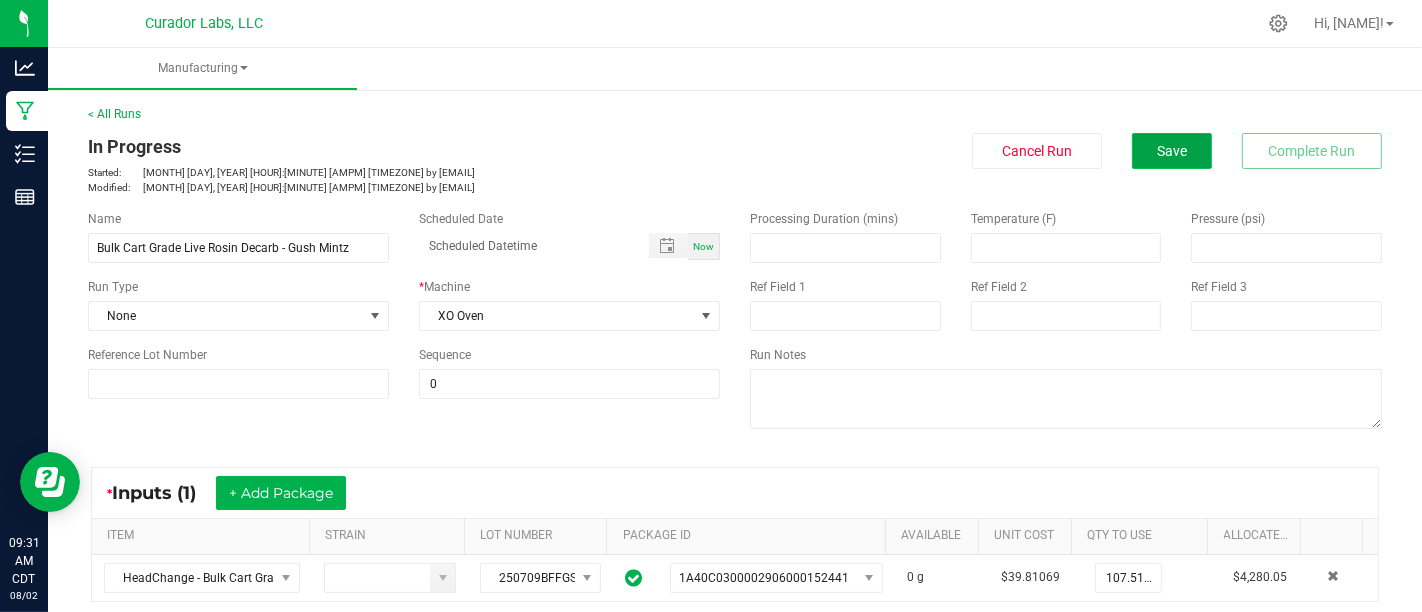 click on "Save" at bounding box center [1172, 151] 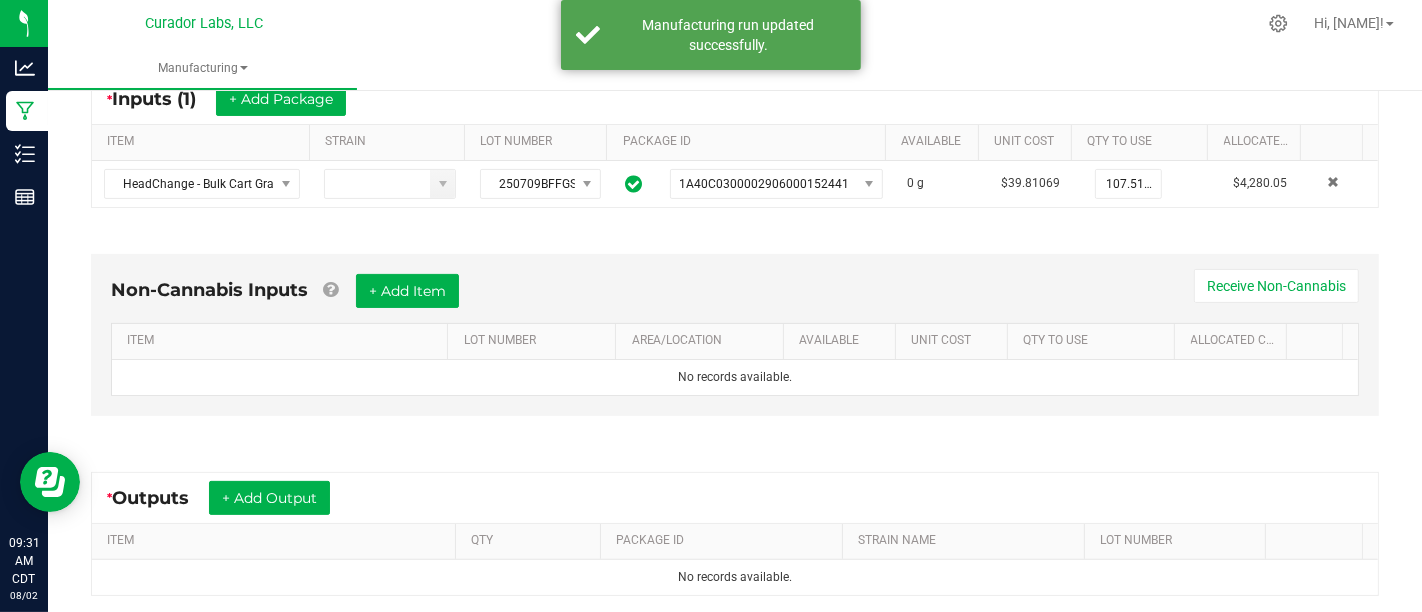scroll, scrollTop: 600, scrollLeft: 0, axis: vertical 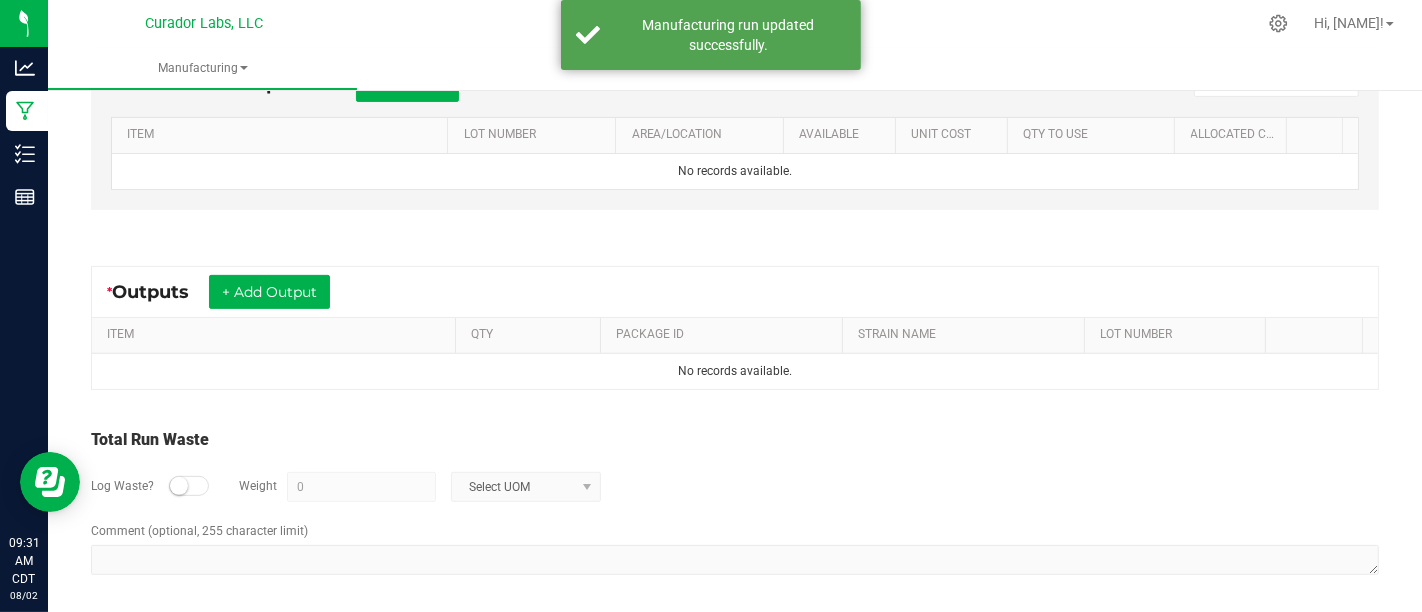 click on "*    Outputs    + Add Output  ITEM QTY PACKAGE ID STRAIN NAME LOT NUMBER  No records available." at bounding box center (735, 328) 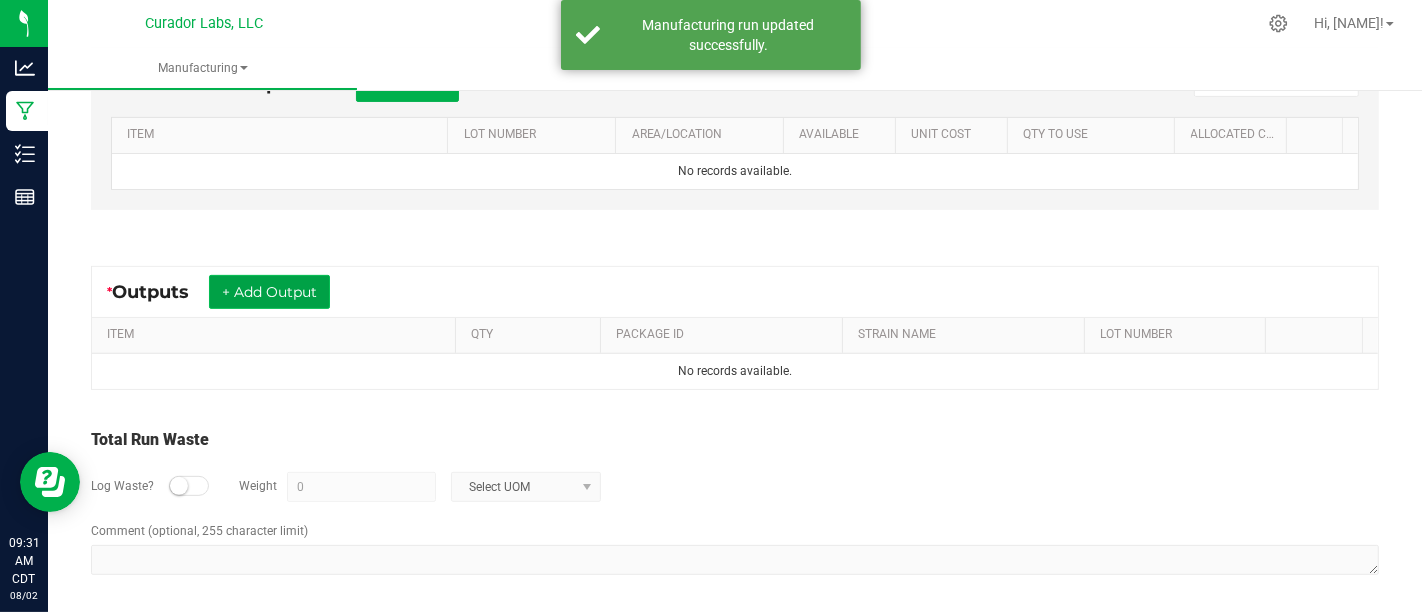 click on "+ Add Output" at bounding box center [269, 292] 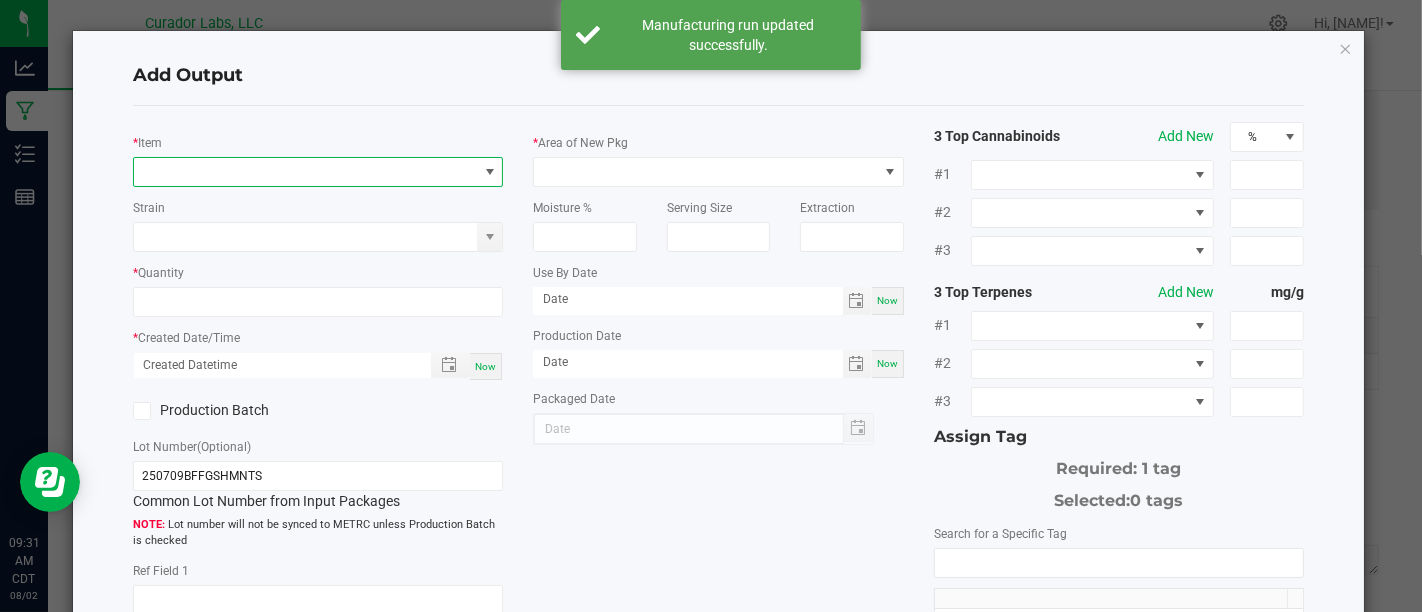 click at bounding box center [305, 172] 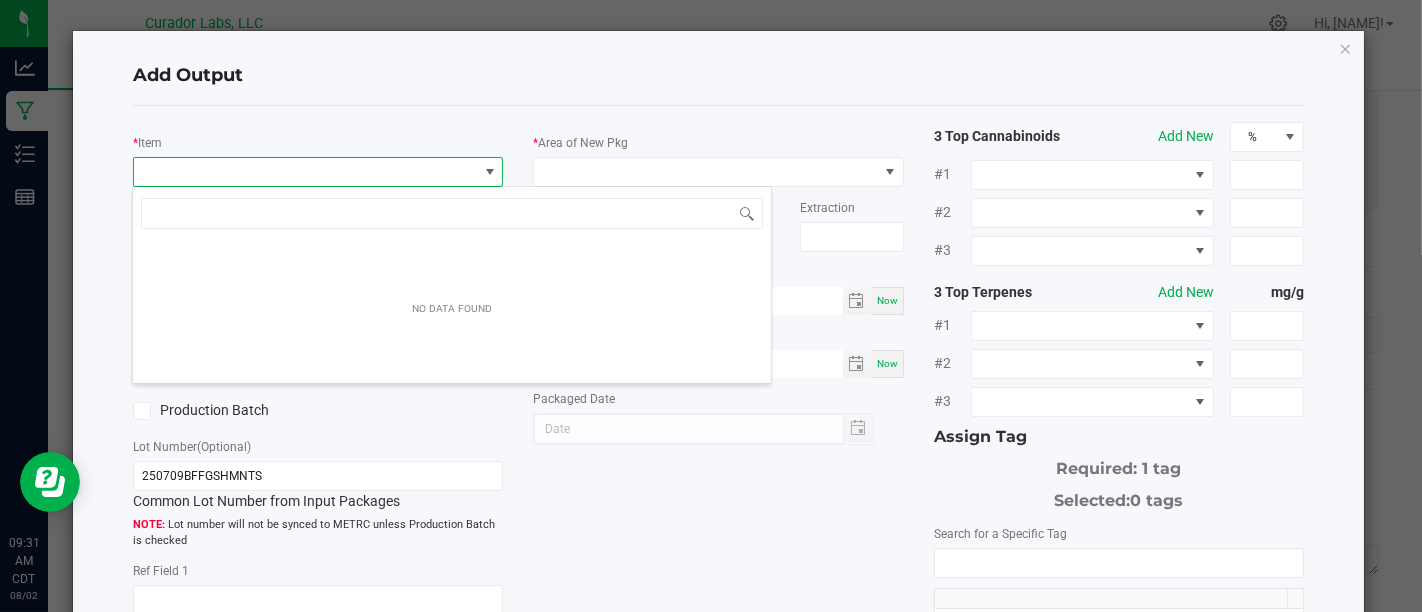 scroll, scrollTop: 99970, scrollLeft: 99634, axis: both 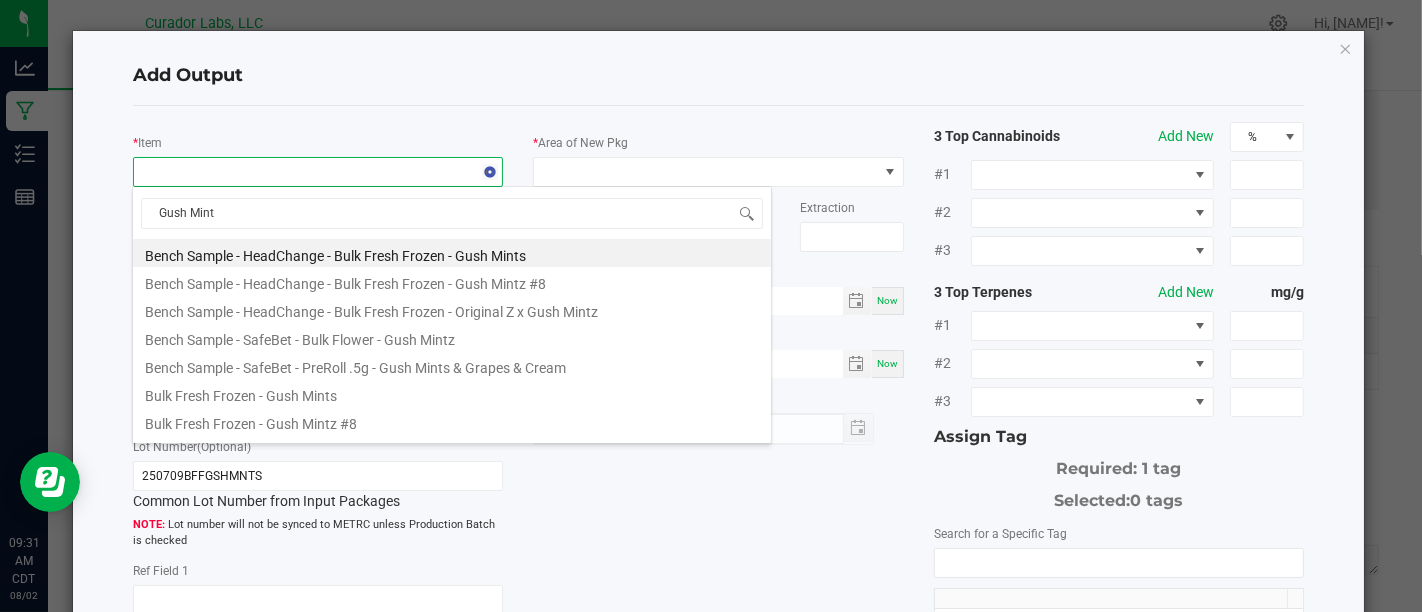 type on "Gush Mintz" 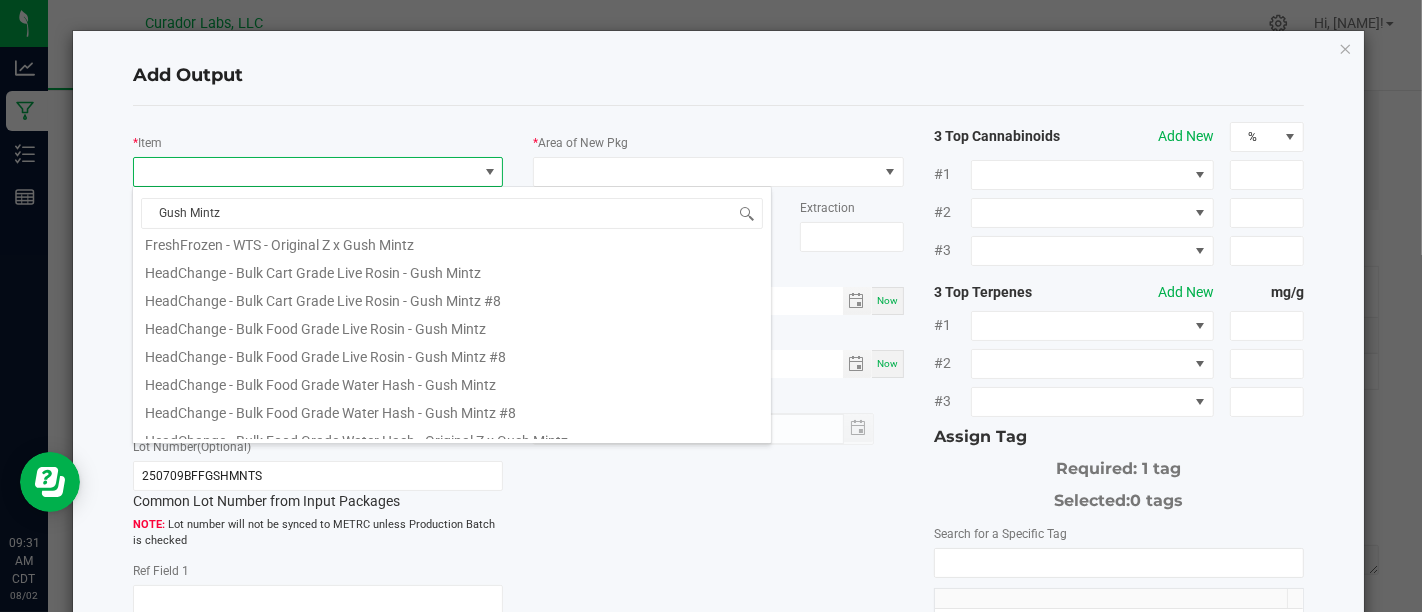 scroll, scrollTop: 180, scrollLeft: 0, axis: vertical 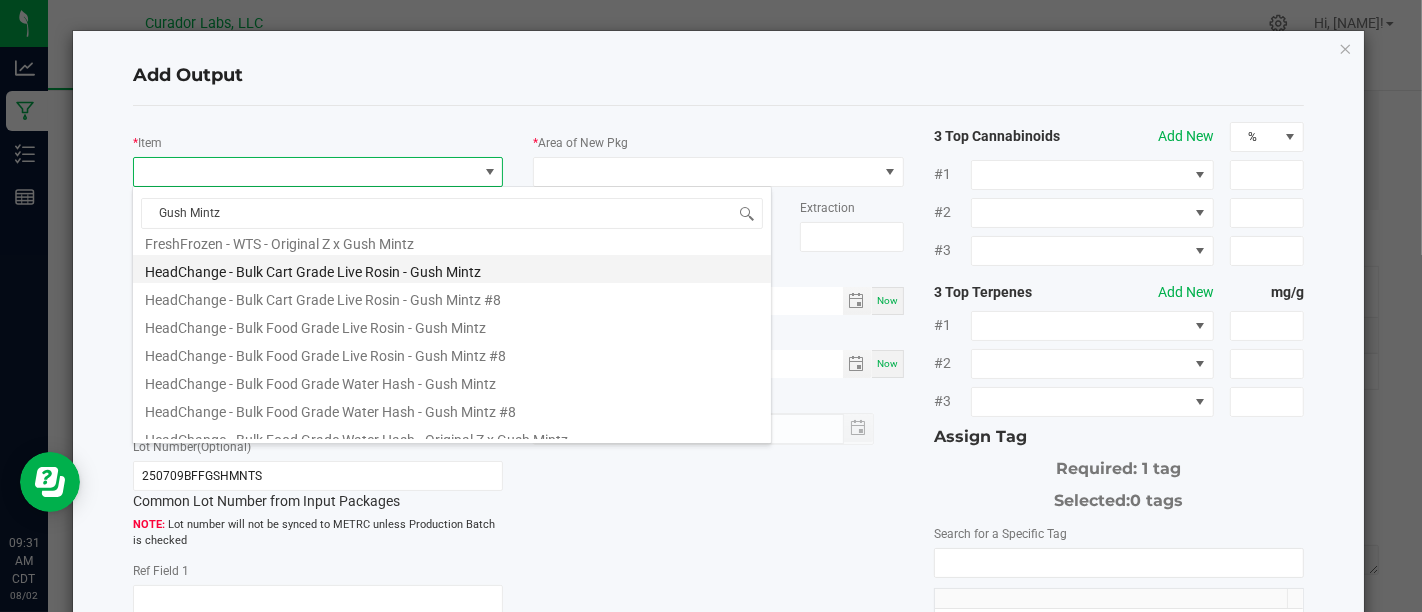 click on "HeadChange - Bulk Cart Grade Live Rosin - Gush Mintz" at bounding box center (452, 269) 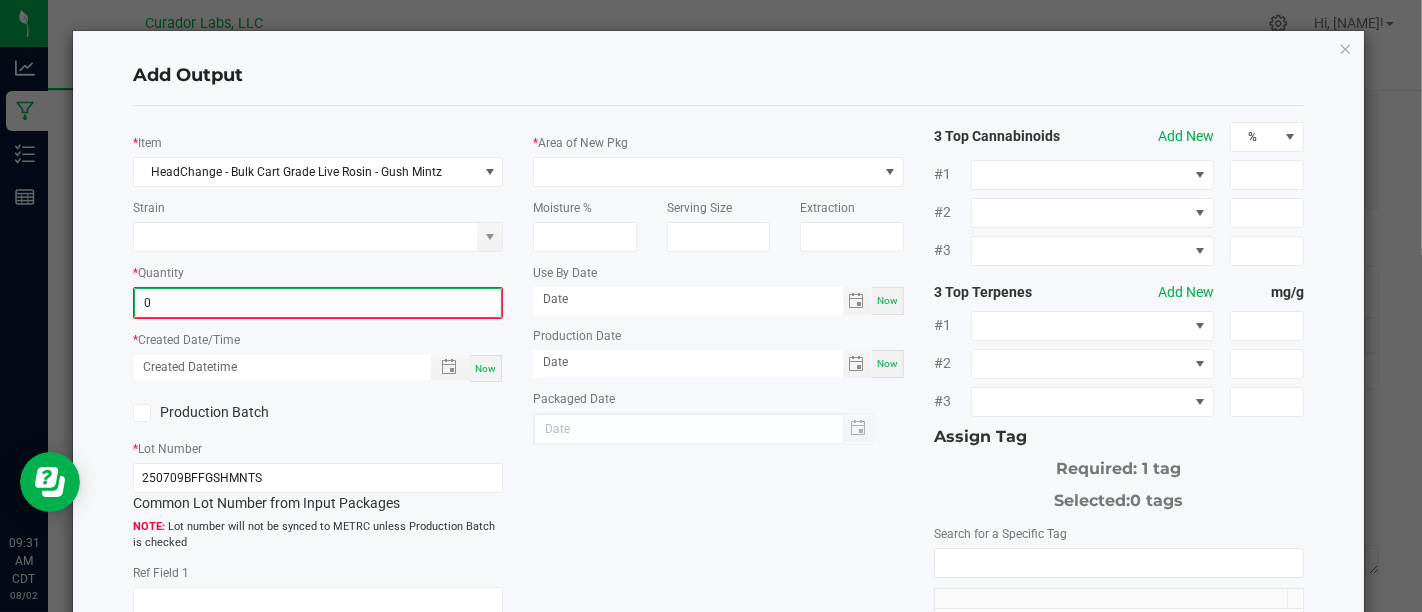 click on "0" at bounding box center [318, 303] 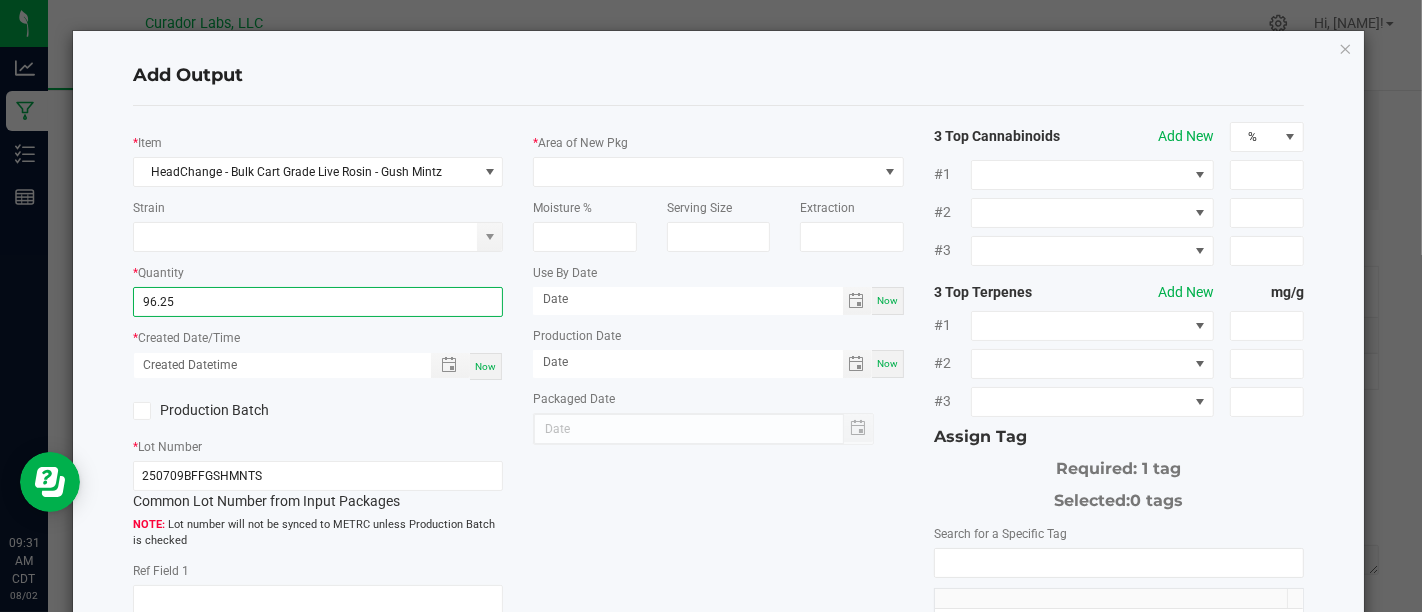 type on "96.2500 g" 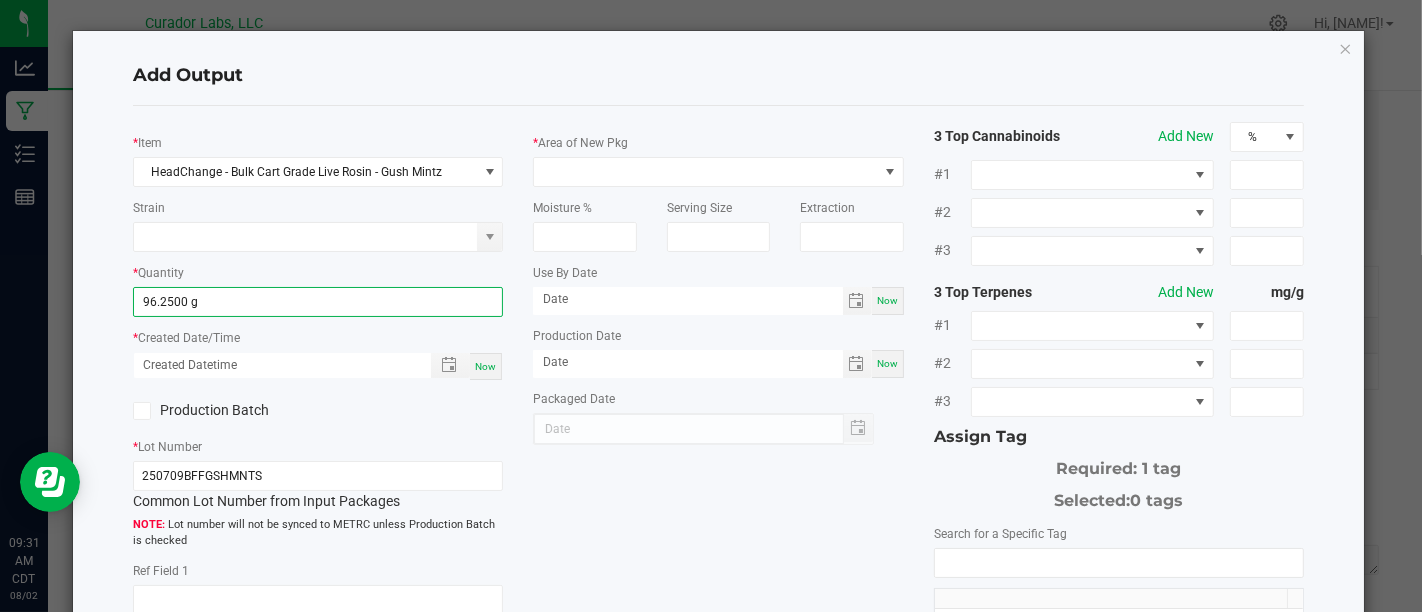 click on "Now" at bounding box center (485, 366) 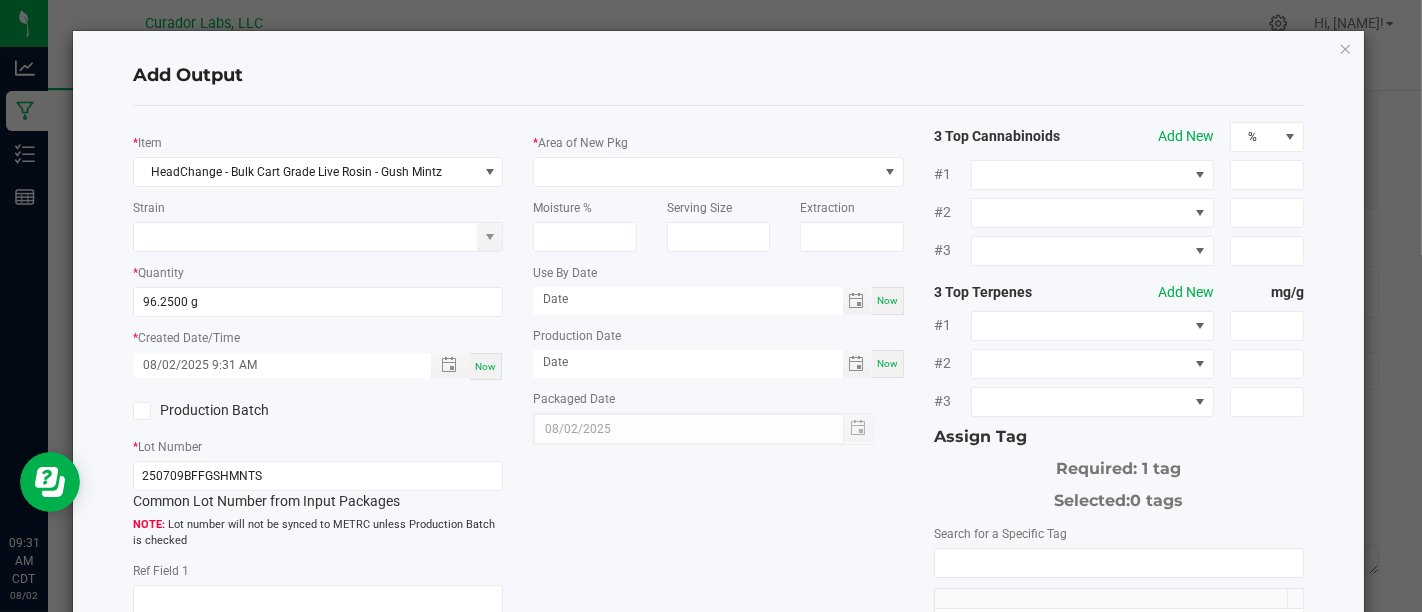 click on "Production Batch" 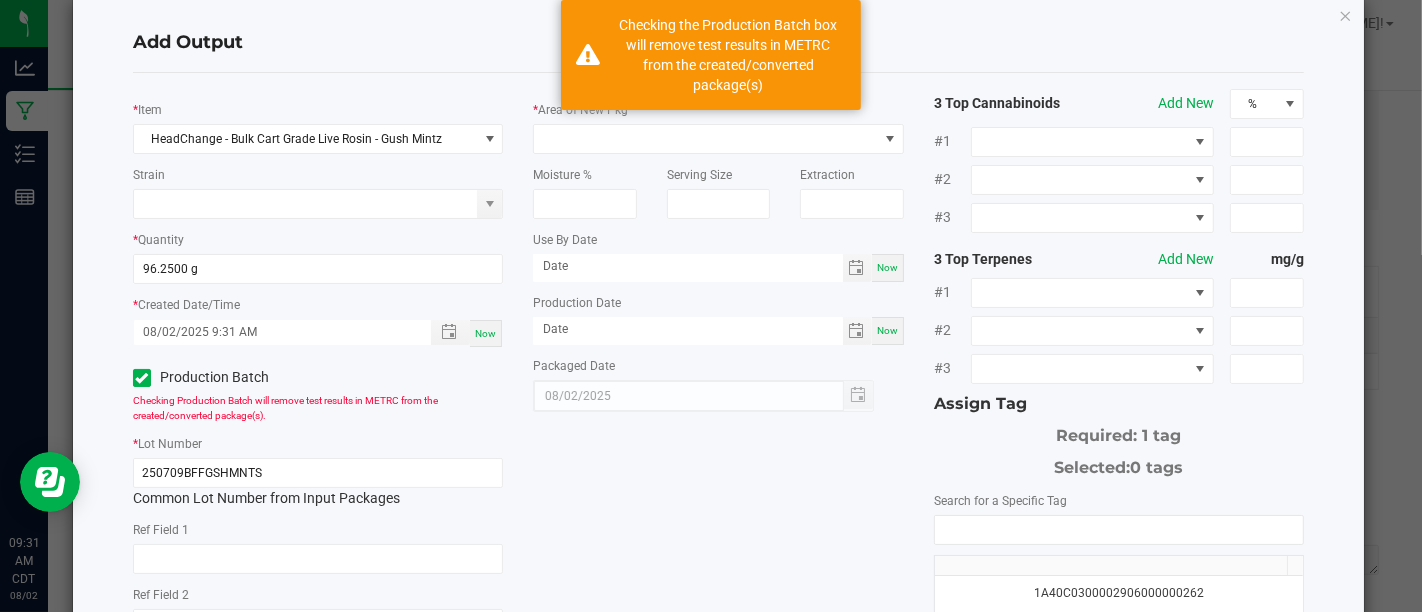 scroll, scrollTop: 0, scrollLeft: 0, axis: both 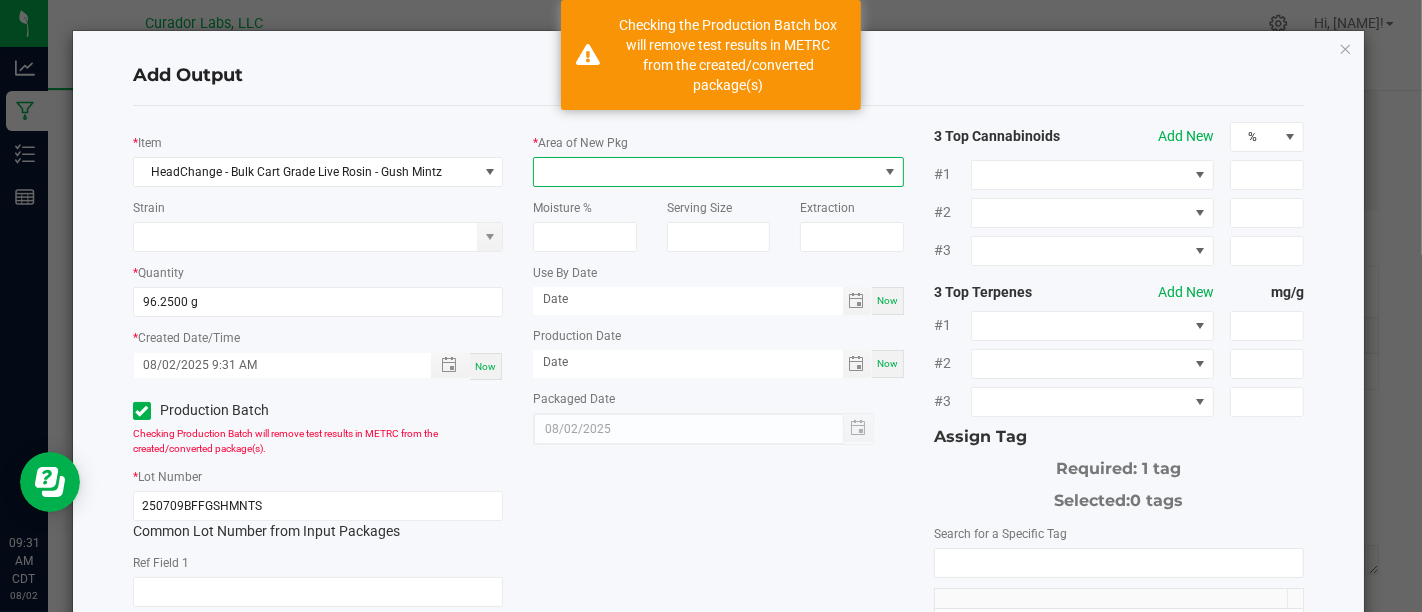 click at bounding box center [705, 172] 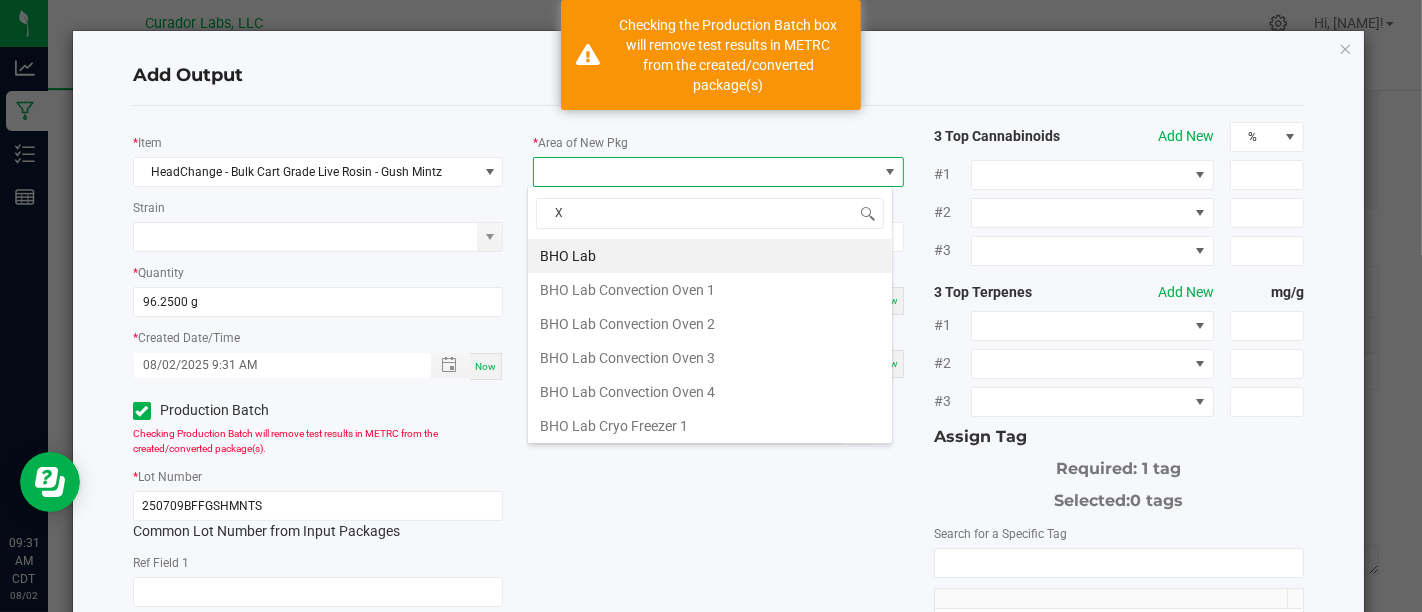 scroll, scrollTop: 99970, scrollLeft: 99634, axis: both 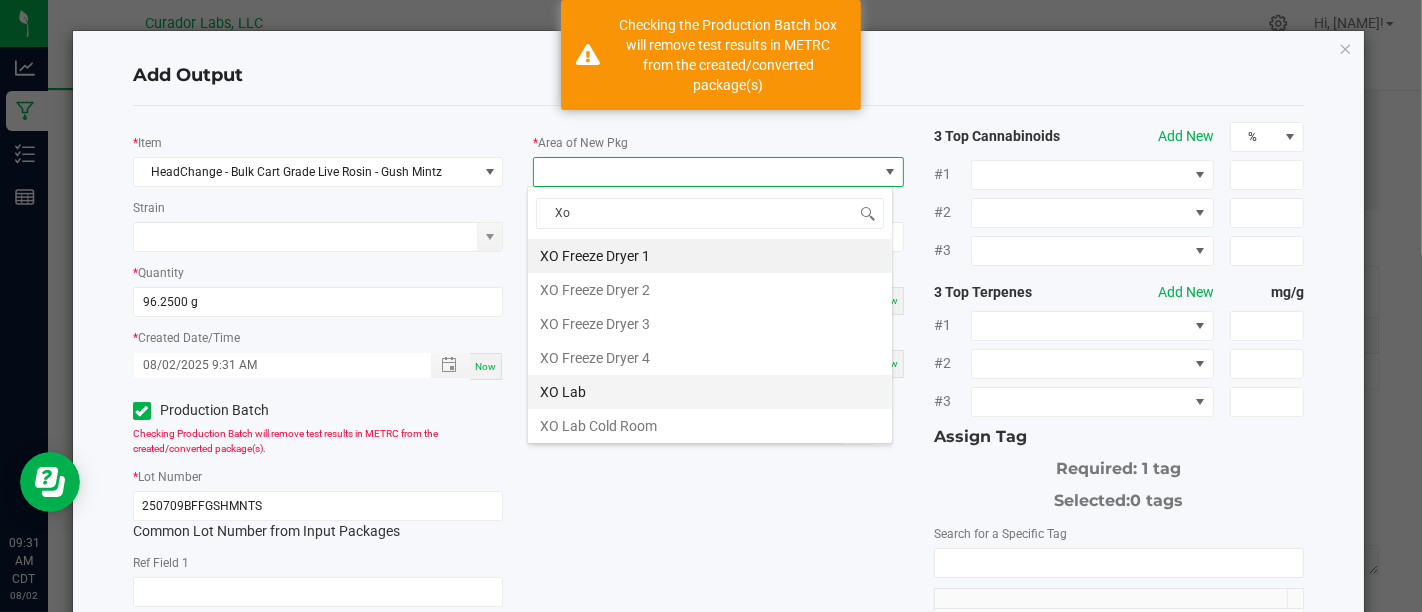 click on "XO Lab" at bounding box center (710, 392) 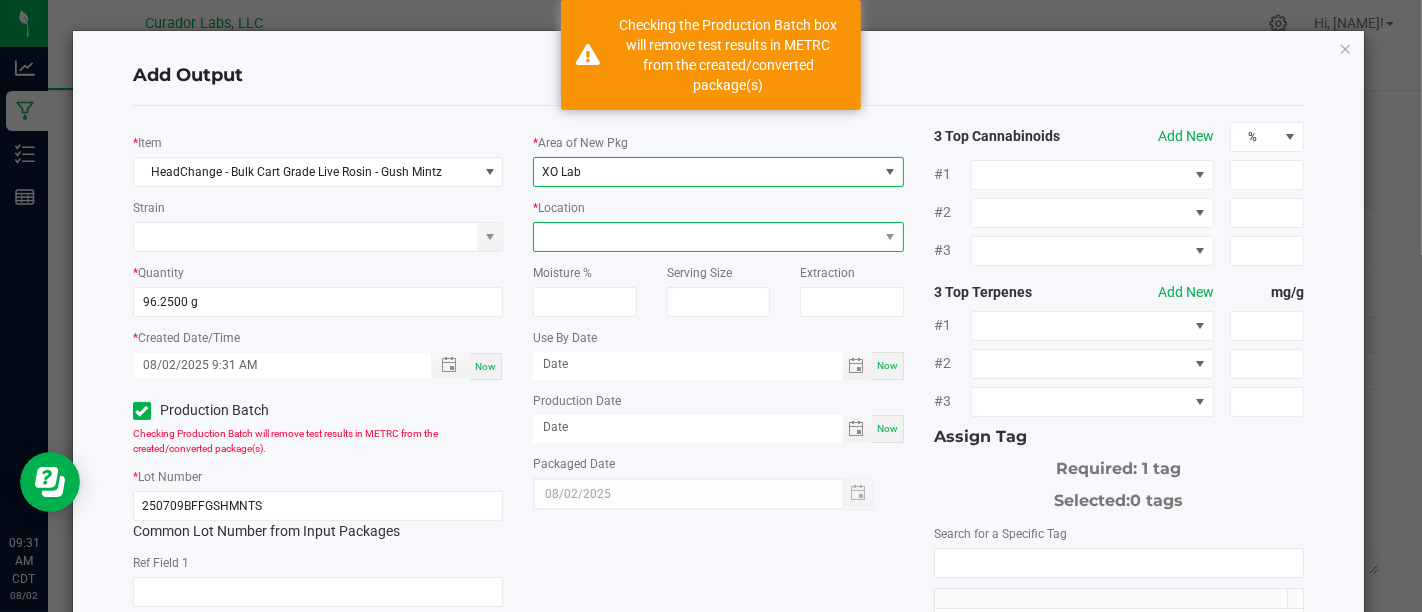 click at bounding box center [705, 237] 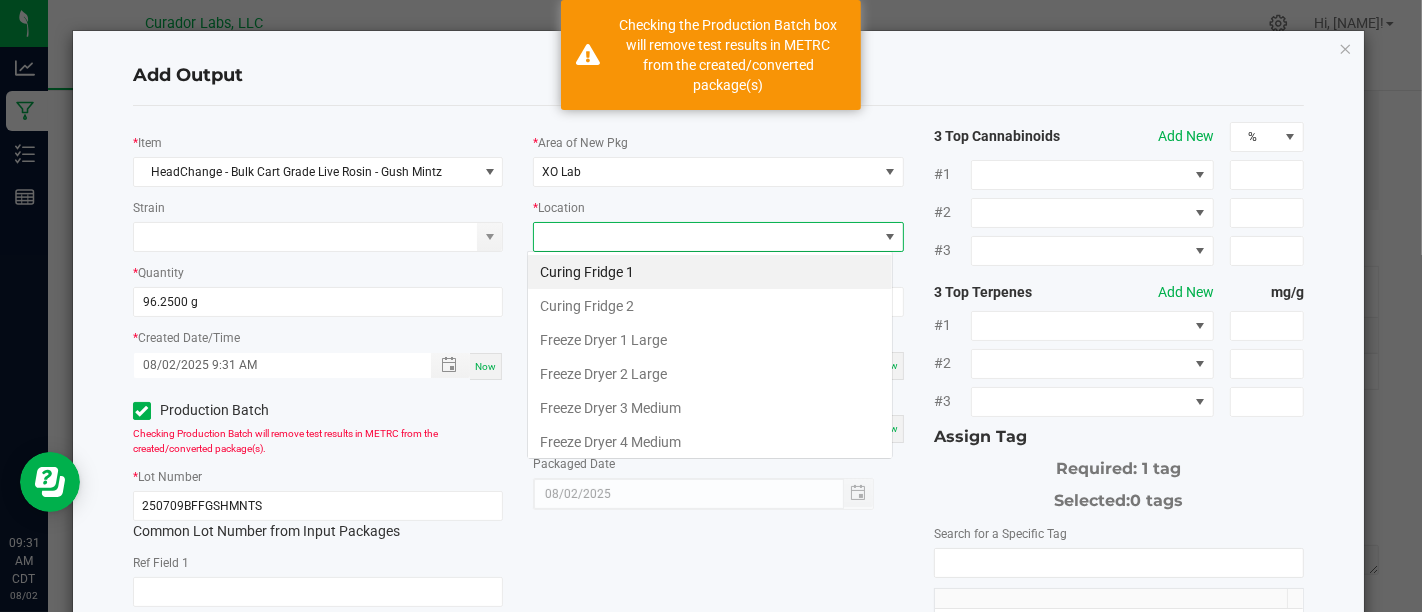 scroll, scrollTop: 99970, scrollLeft: 99634, axis: both 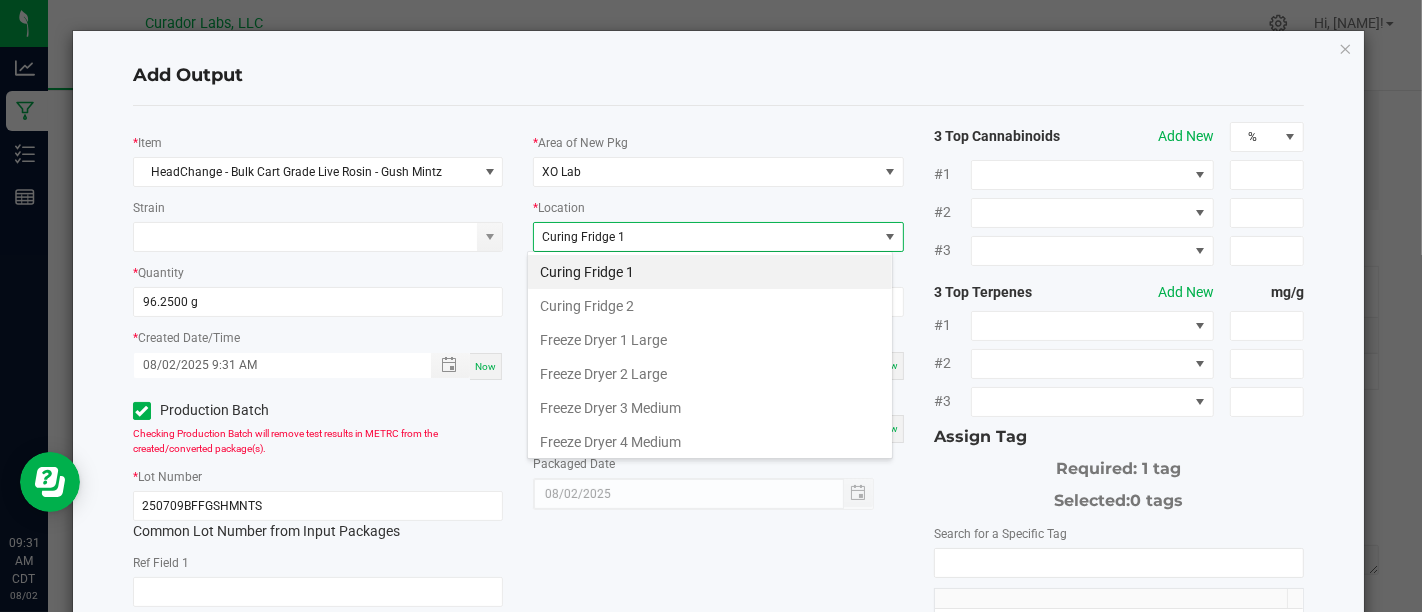 click on "Curing Fridge 1" at bounding box center (710, 272) 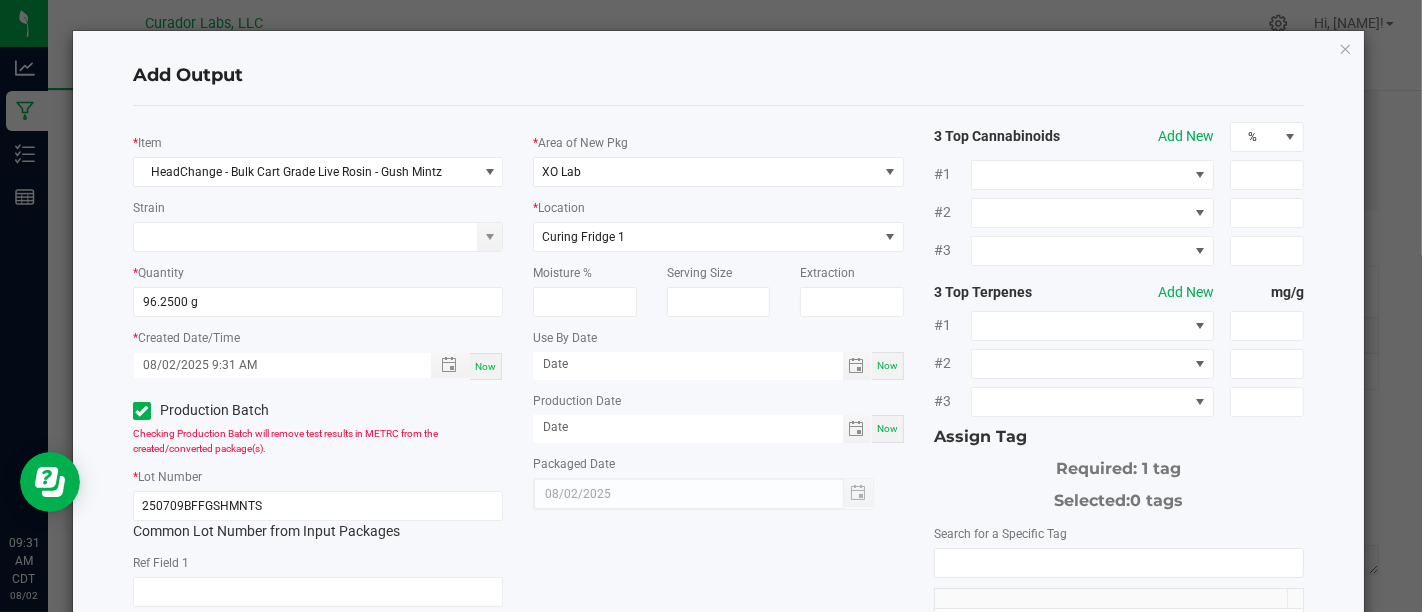 click on "Now" at bounding box center (887, 365) 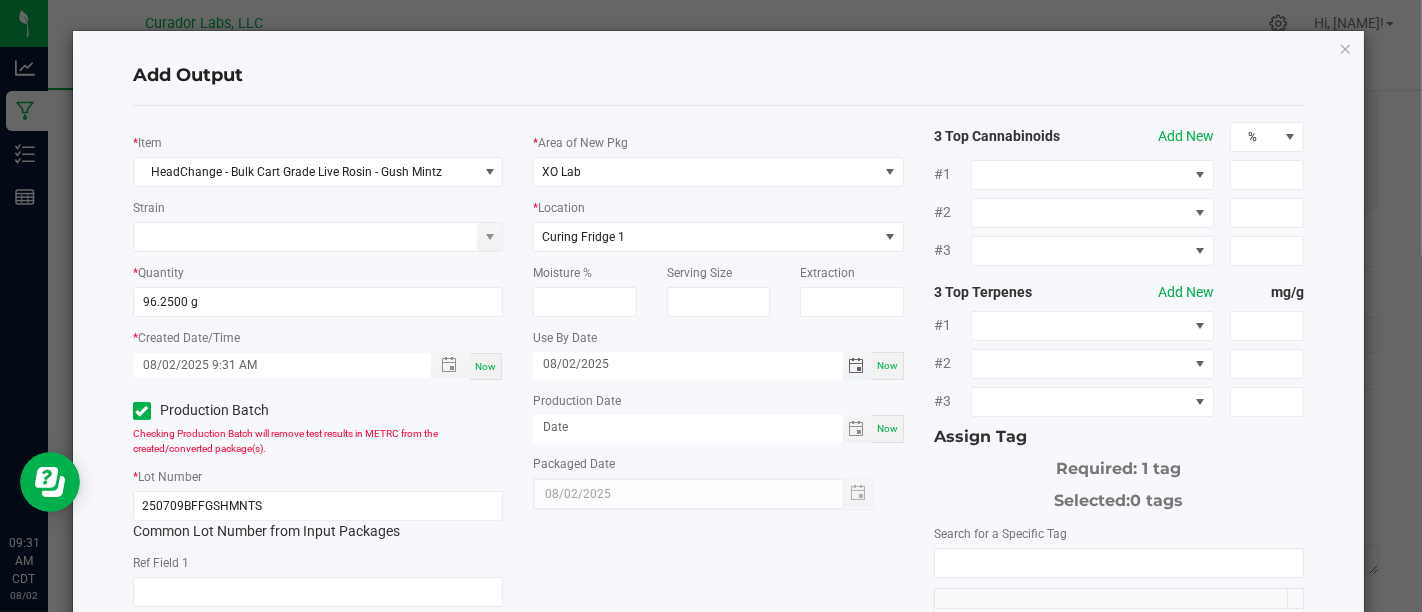 click on "08/02/2025" at bounding box center [688, 364] 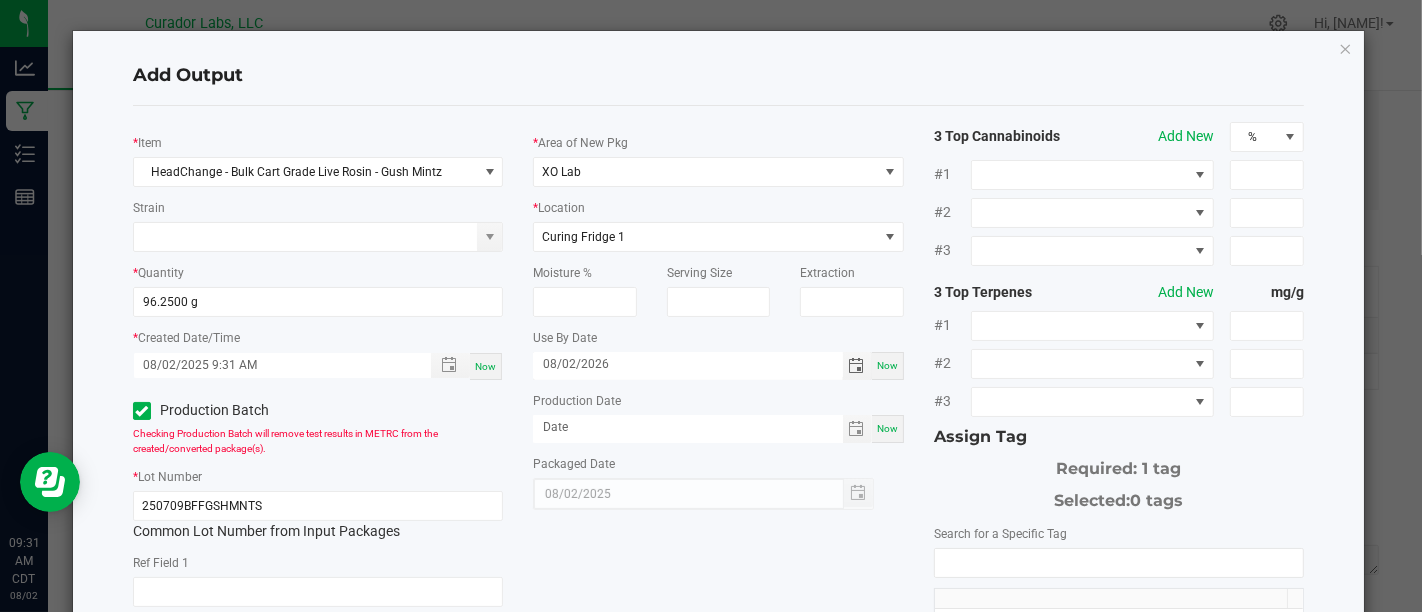 type on "08/02/2026" 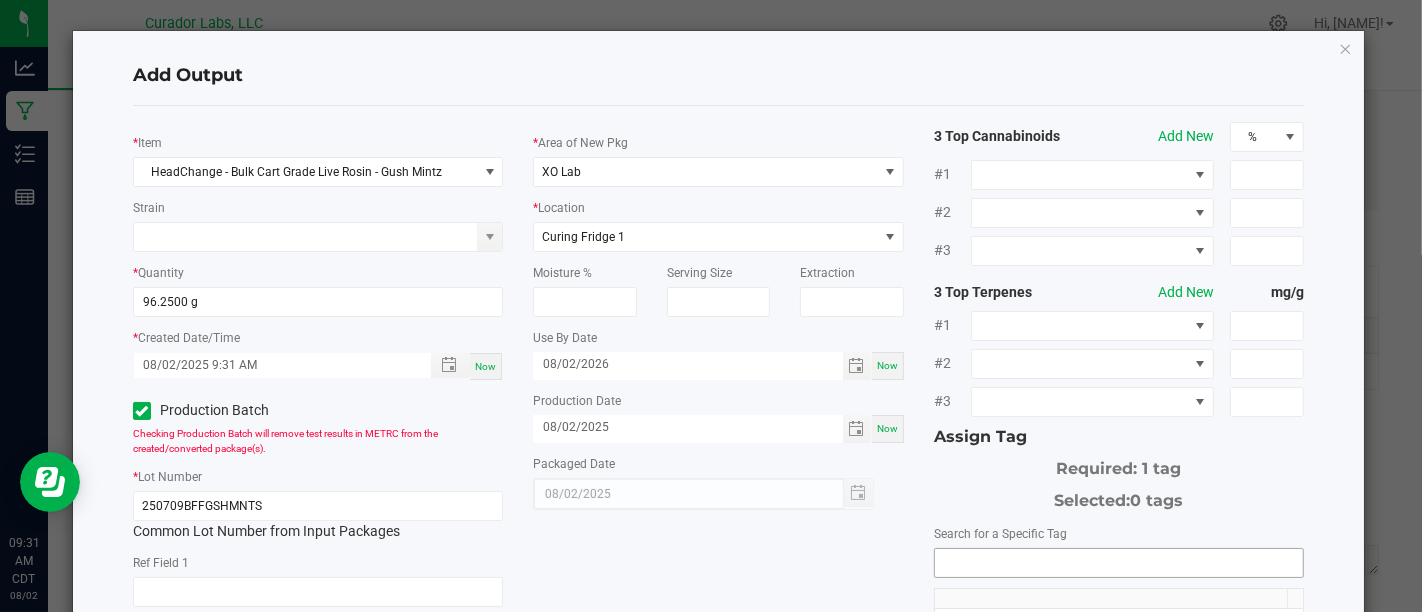 click at bounding box center (1119, 563) 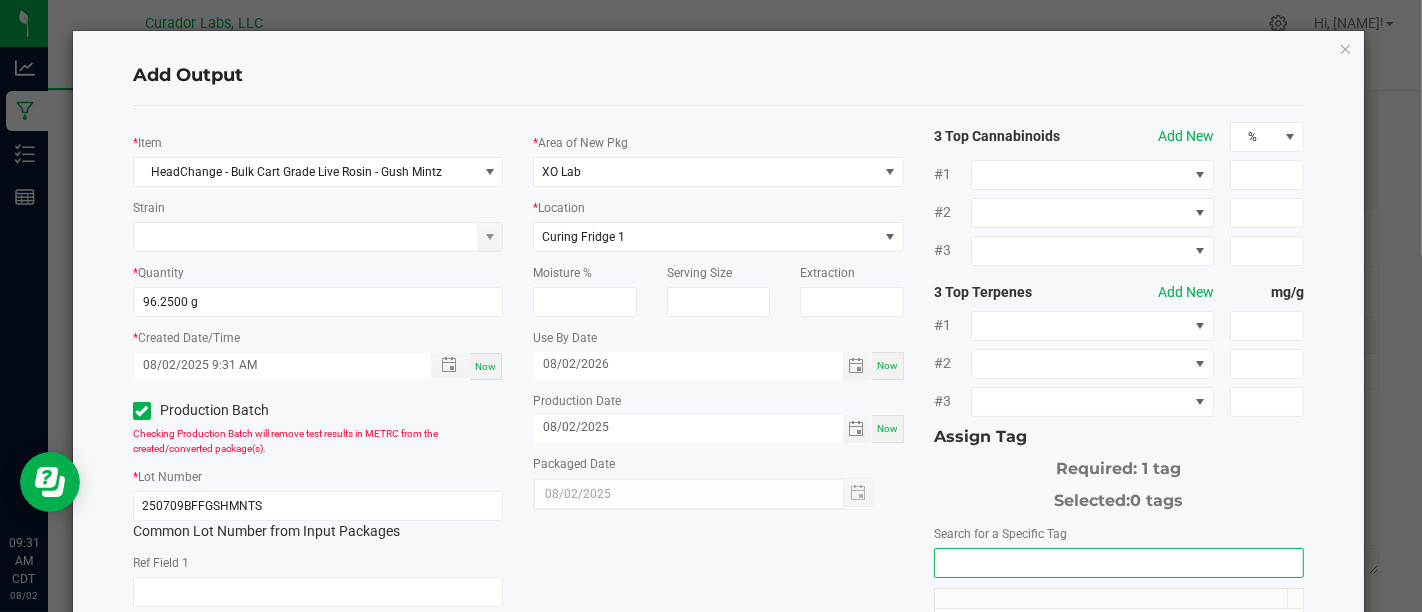 scroll, scrollTop: 137, scrollLeft: 0, axis: vertical 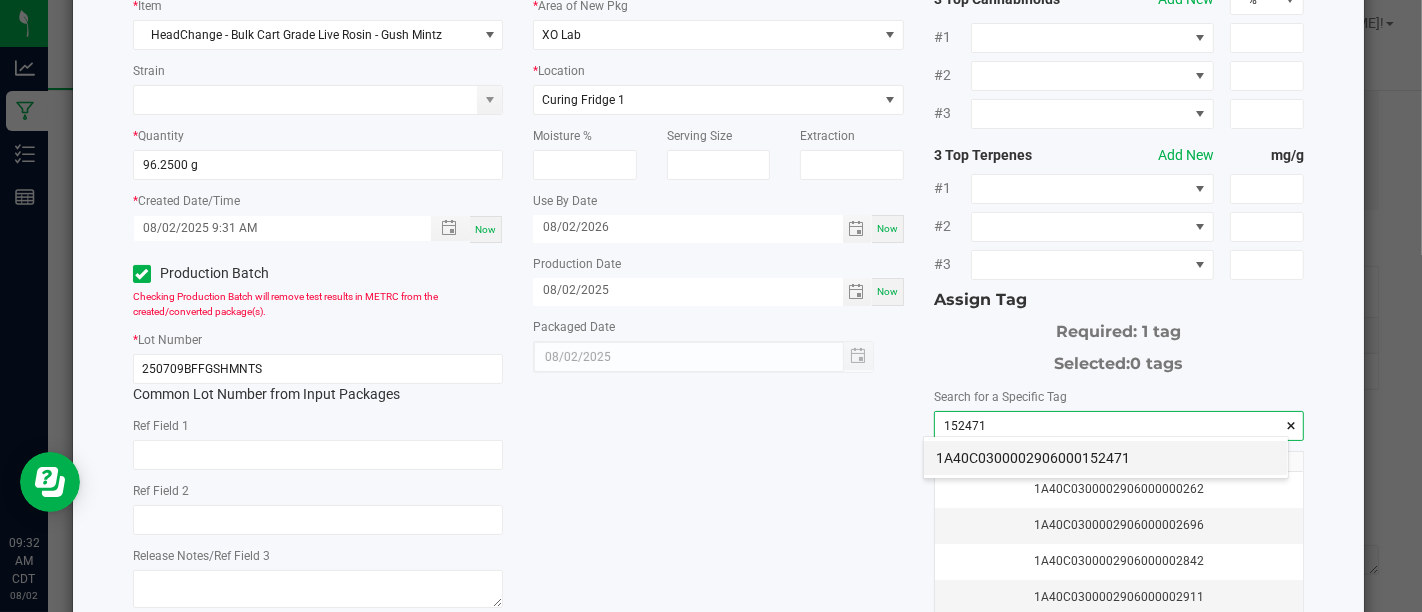click on "1A40C0300002906000152471" at bounding box center [1106, 458] 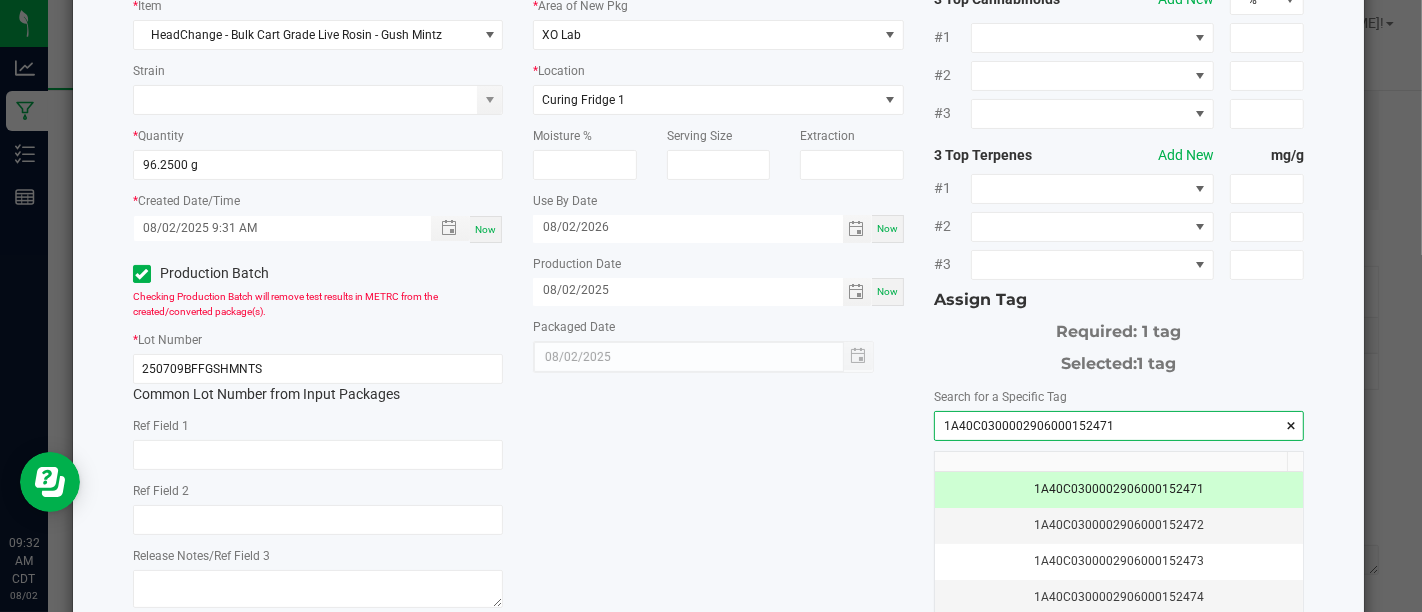 scroll, scrollTop: 337, scrollLeft: 0, axis: vertical 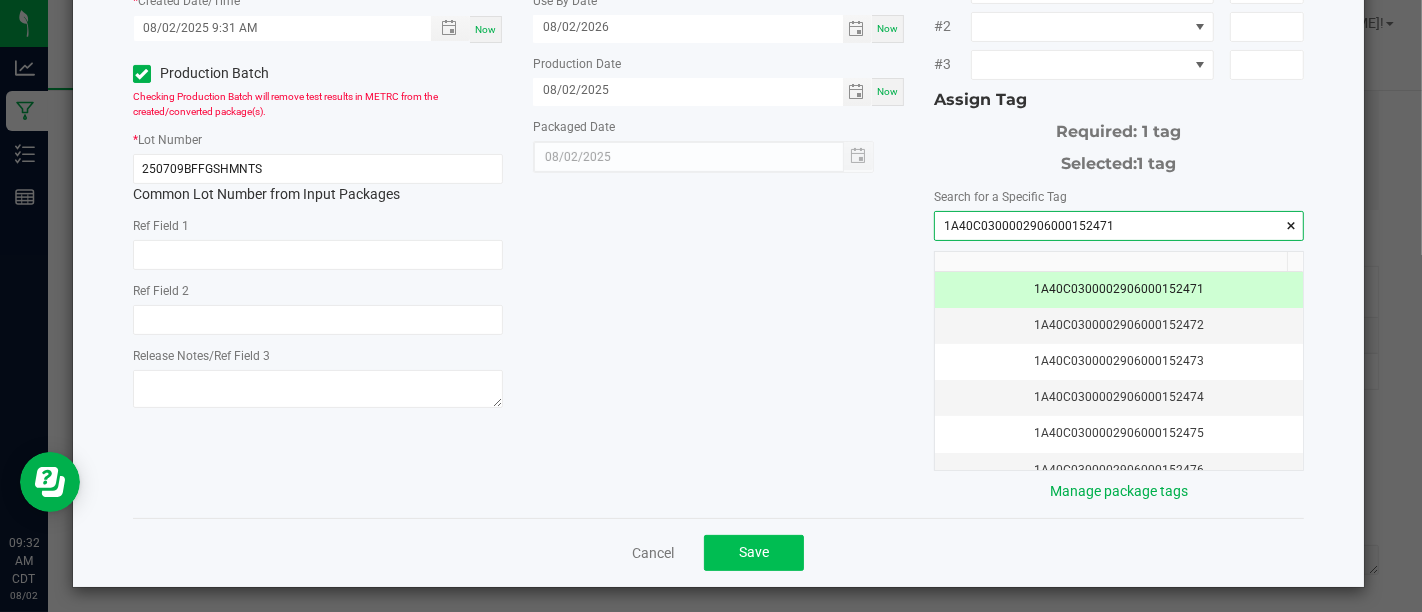 type on "1A40C0300002906000152471" 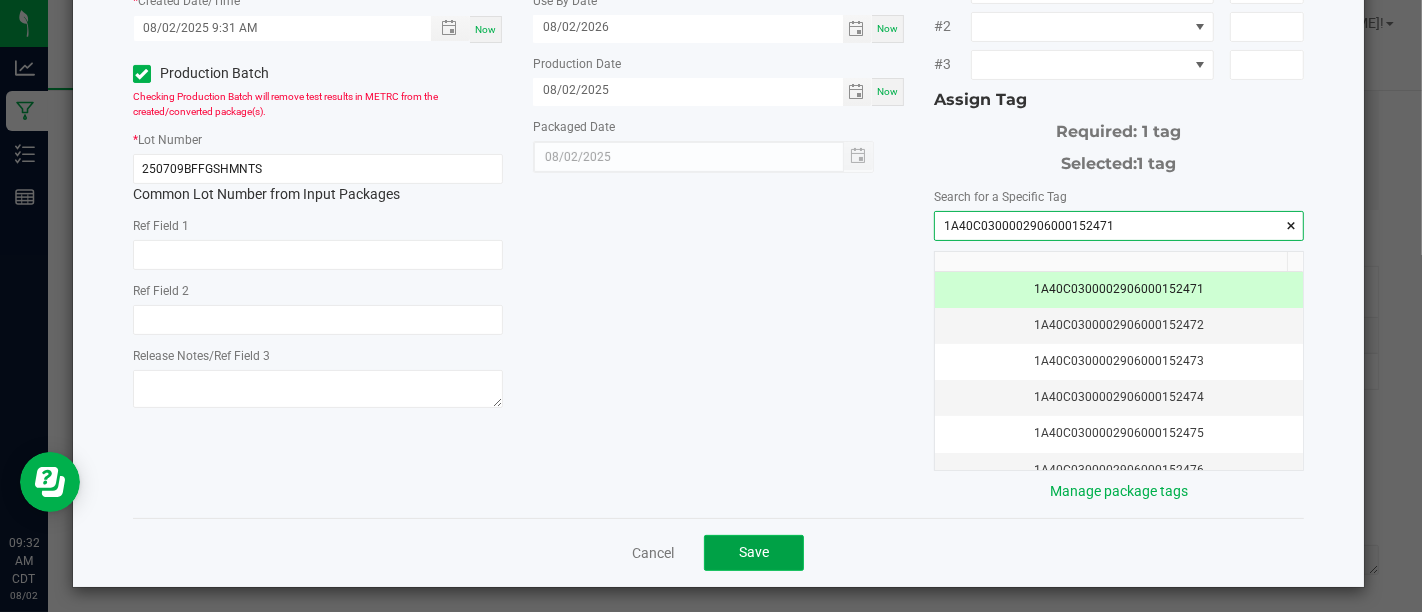 click on "Save" 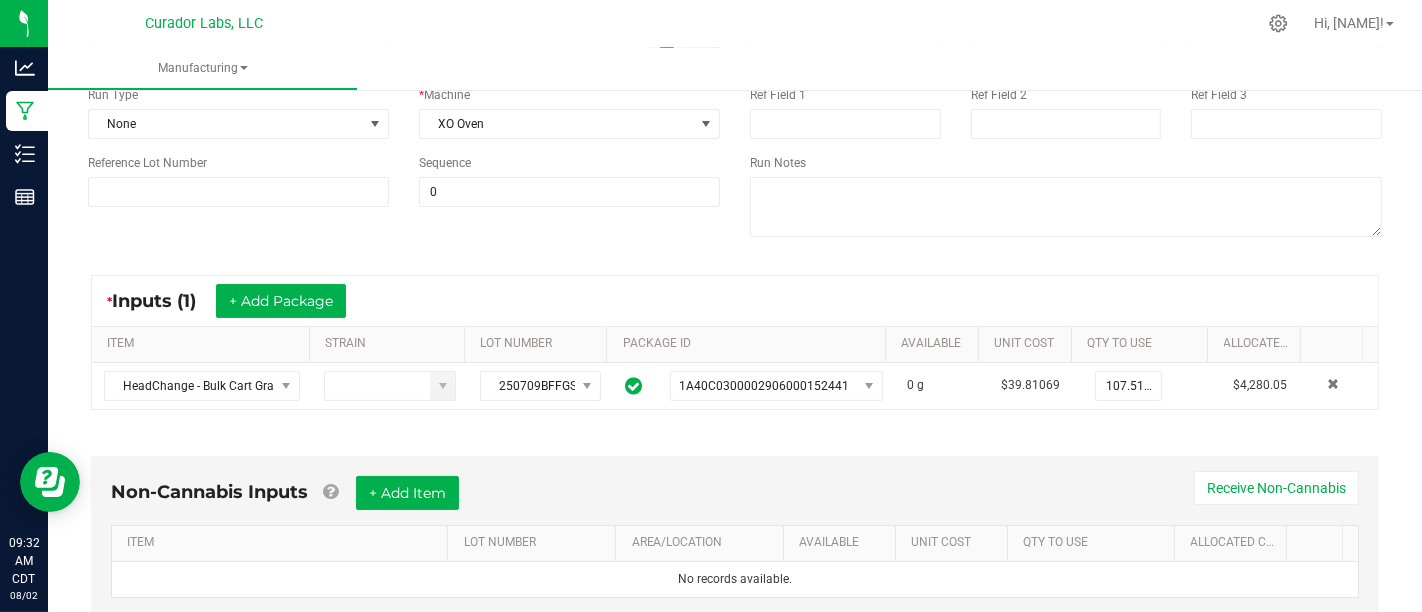 scroll, scrollTop: 0, scrollLeft: 0, axis: both 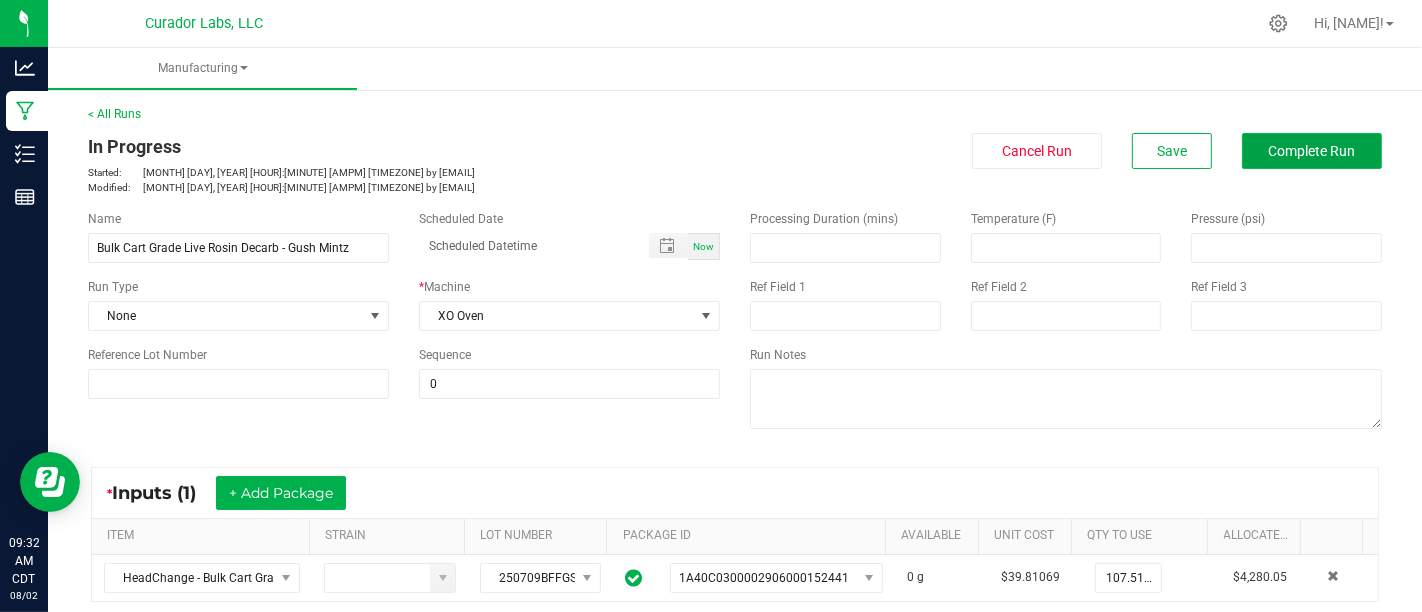 click on "Complete Run" at bounding box center (1312, 151) 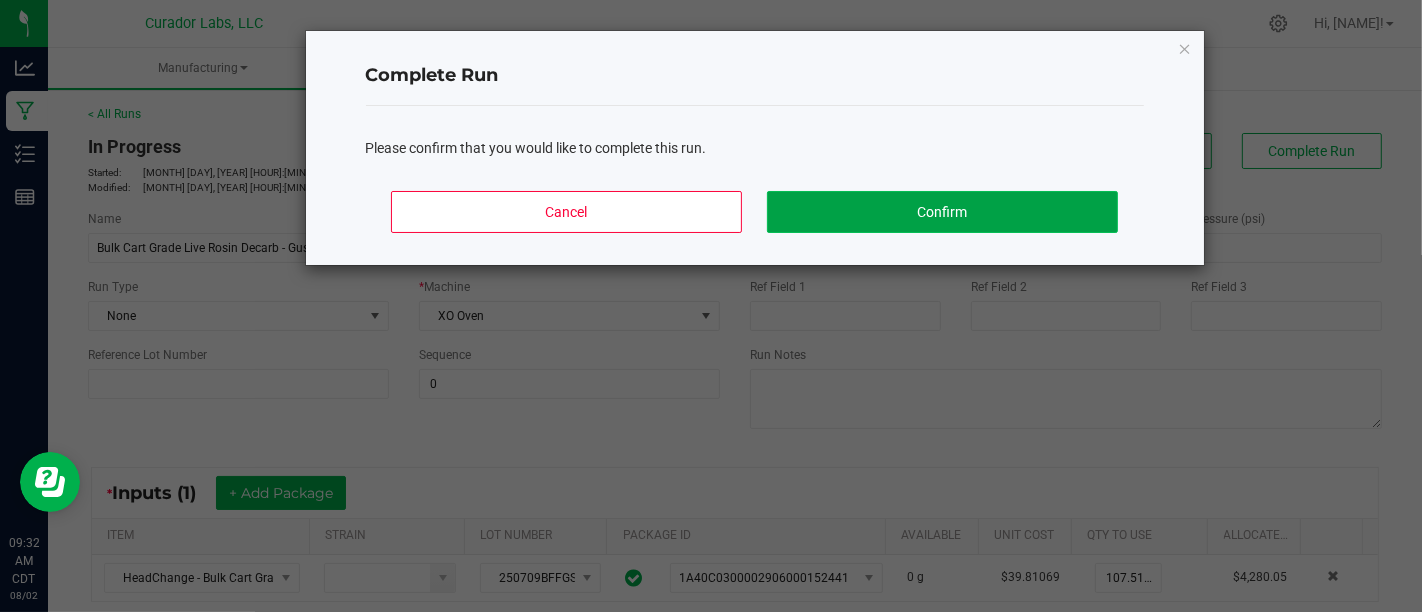 click on "Confirm" 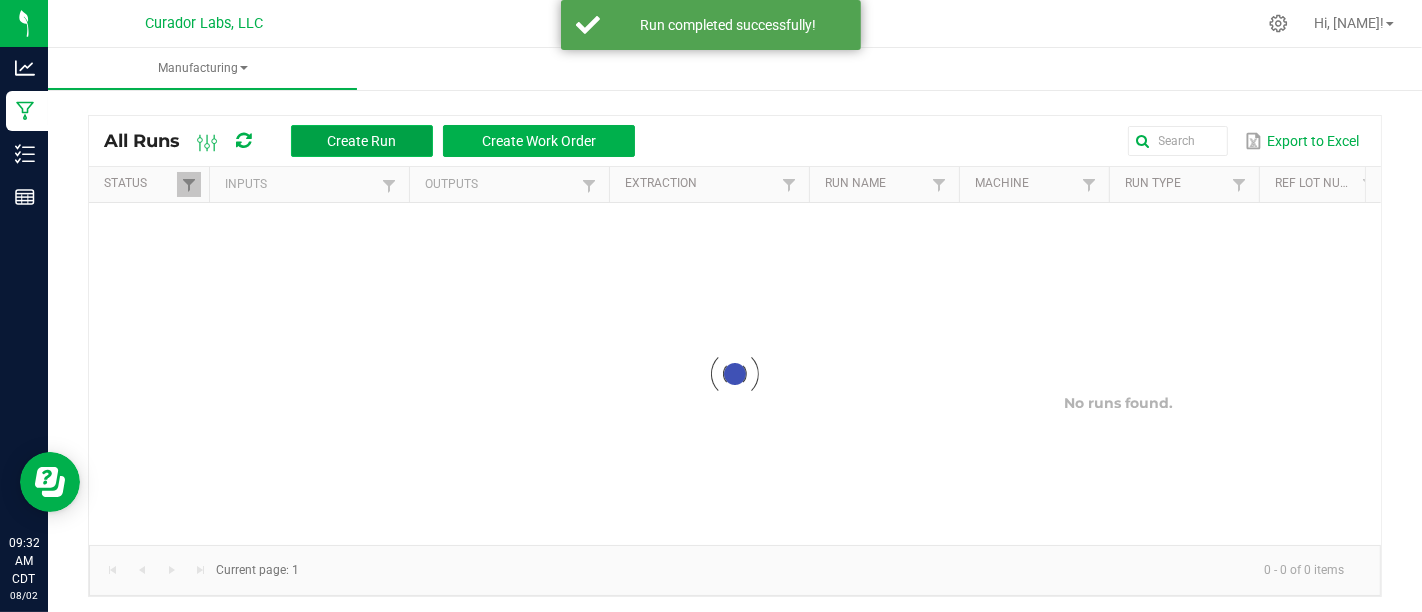 click on "Create Run" at bounding box center (361, 141) 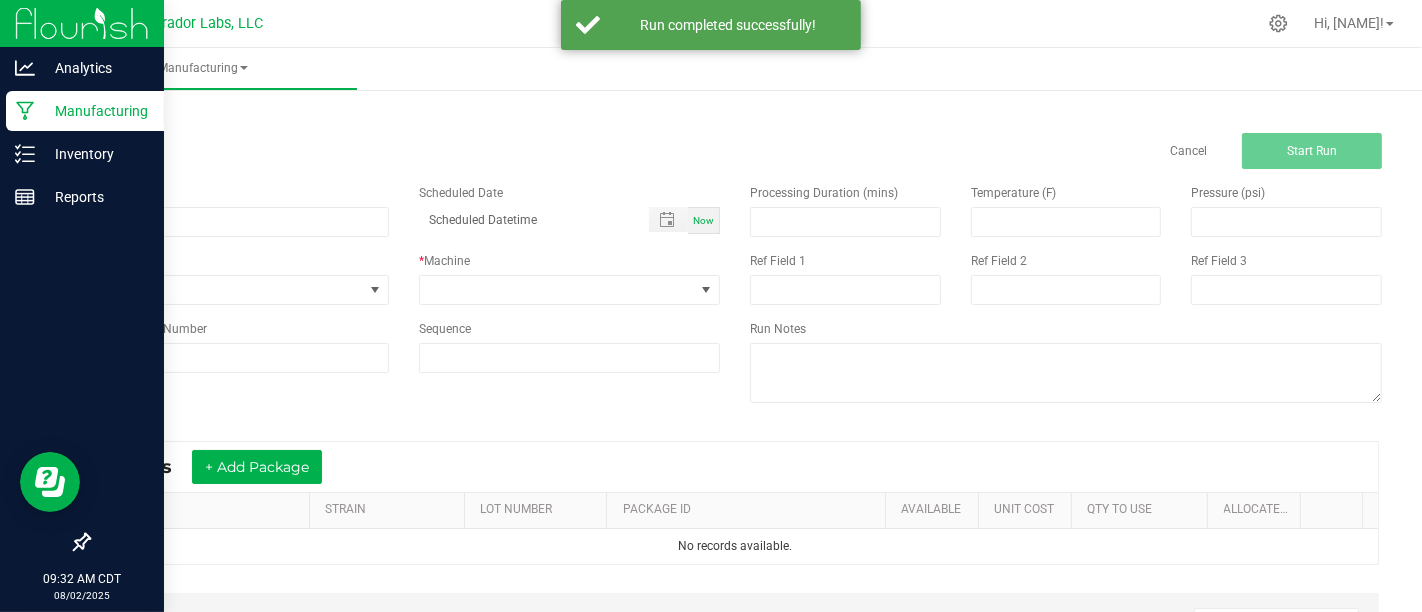 click 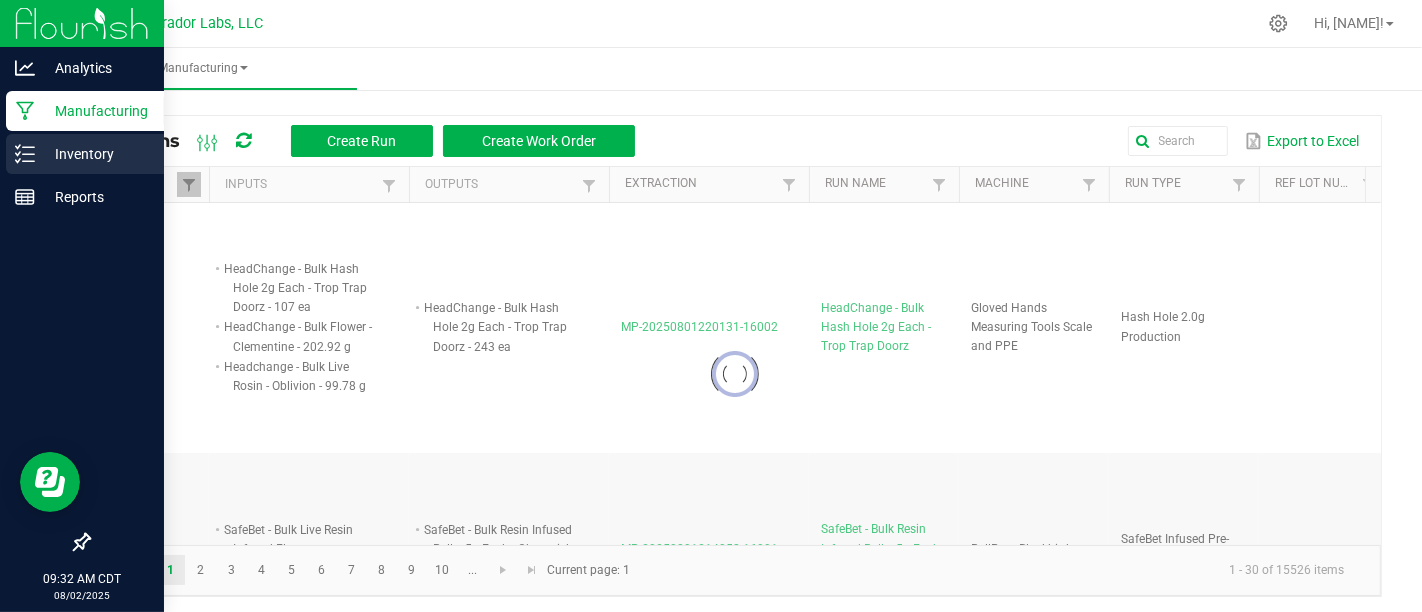 click on "Inventory" at bounding box center (85, 154) 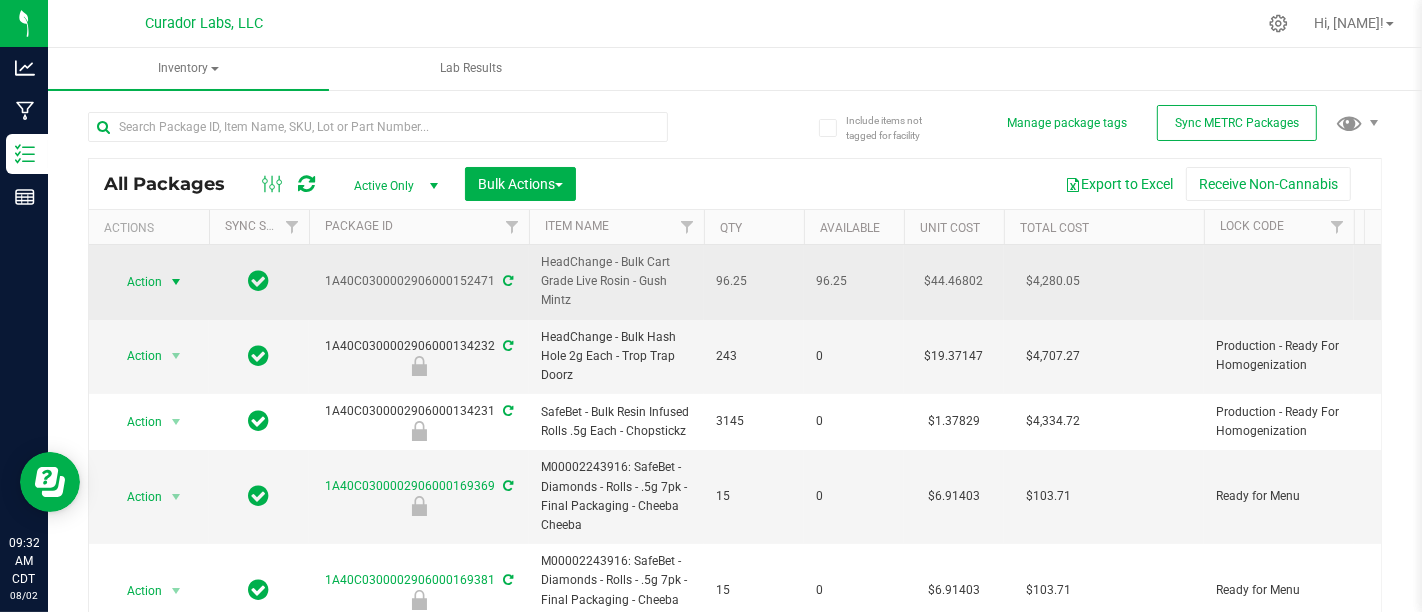 click on "Action" at bounding box center [136, 282] 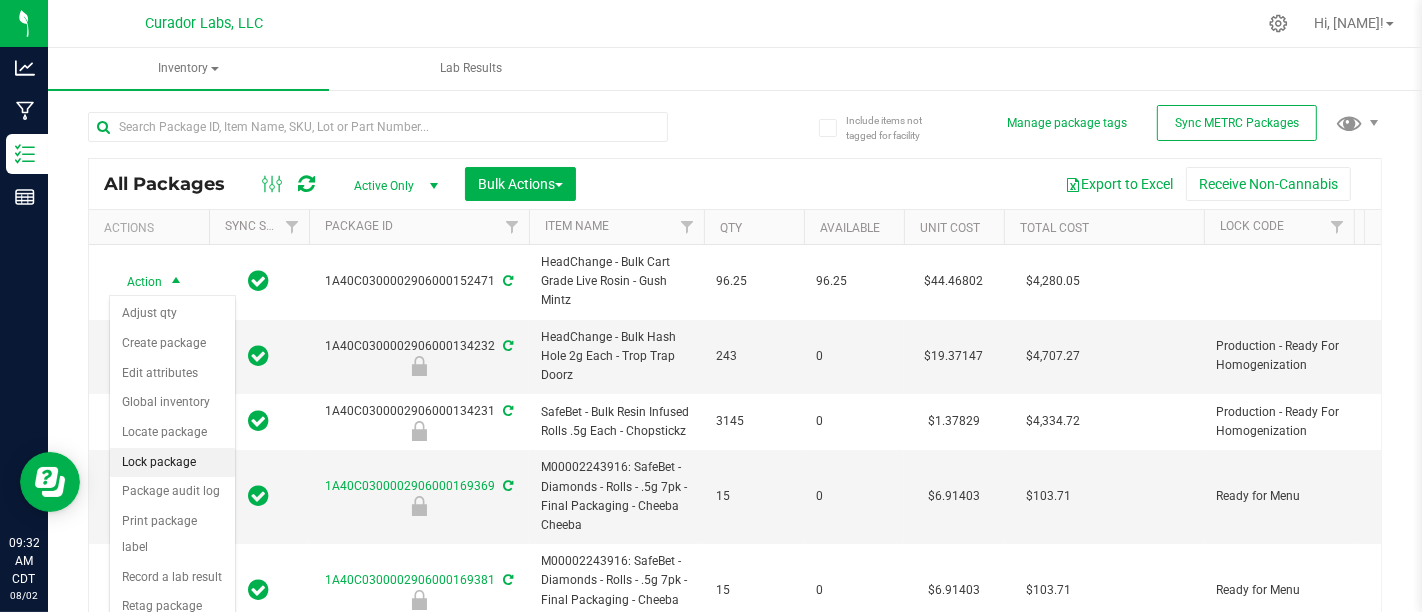 click on "Lock package" at bounding box center (172, 463) 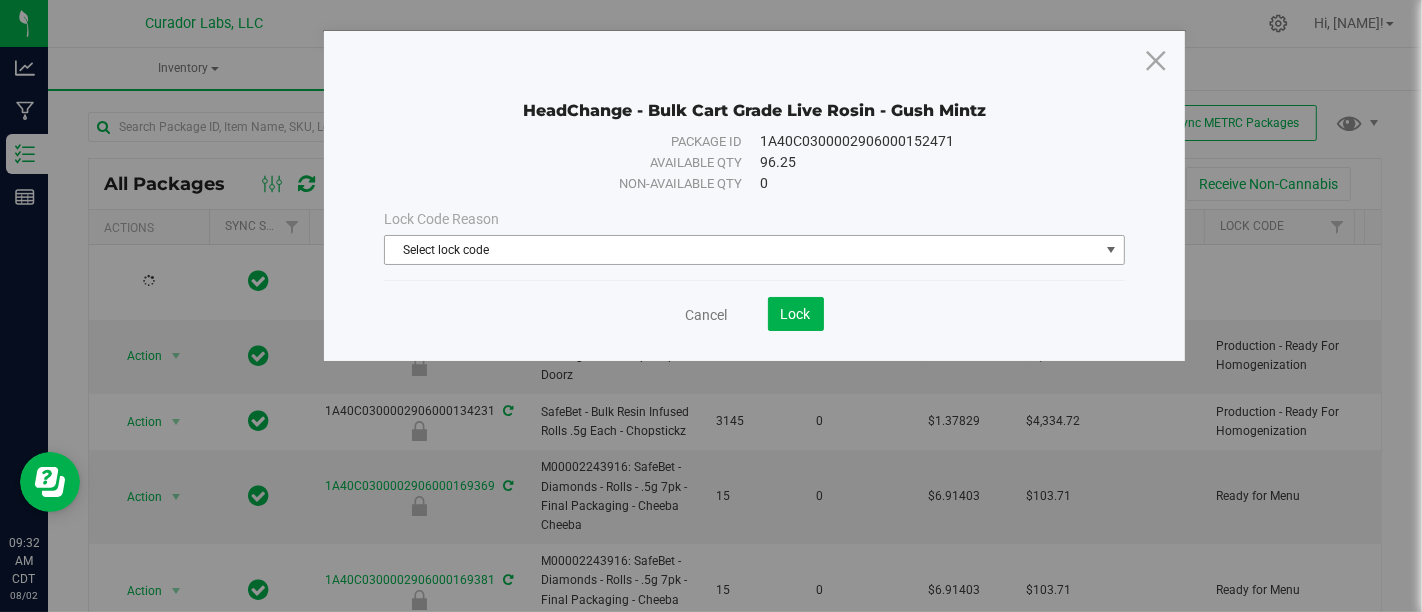 click on "Select lock code" at bounding box center (741, 250) 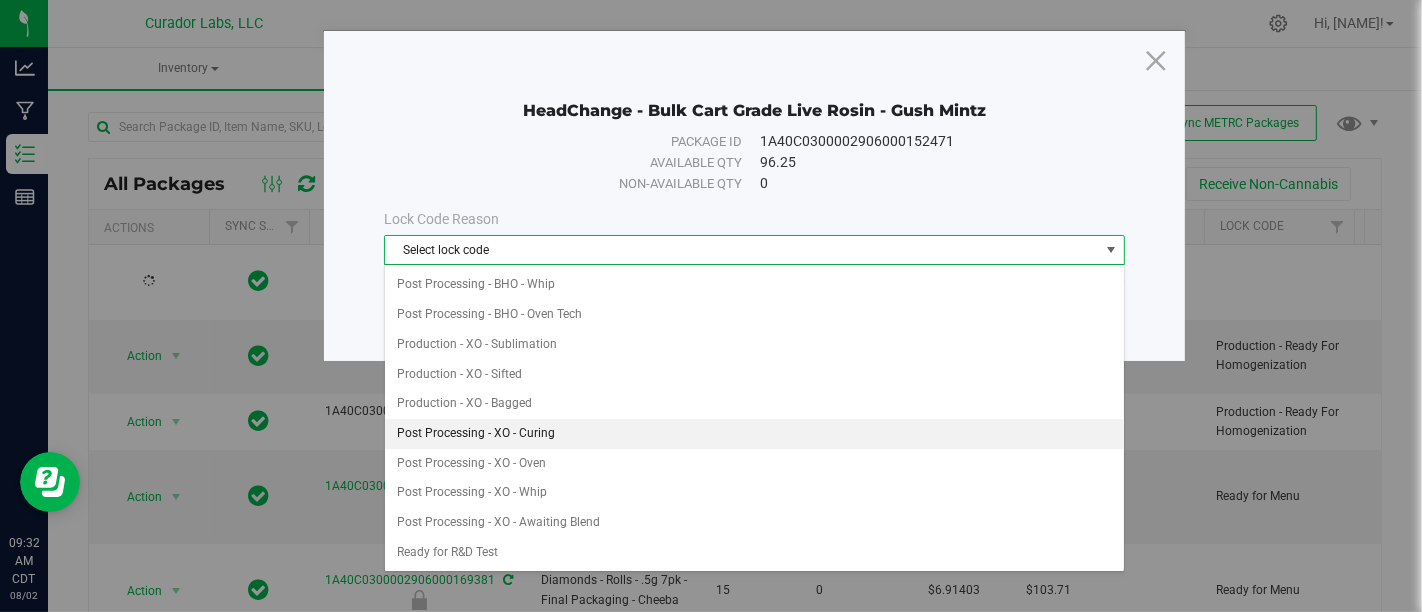 scroll, scrollTop: 385, scrollLeft: 0, axis: vertical 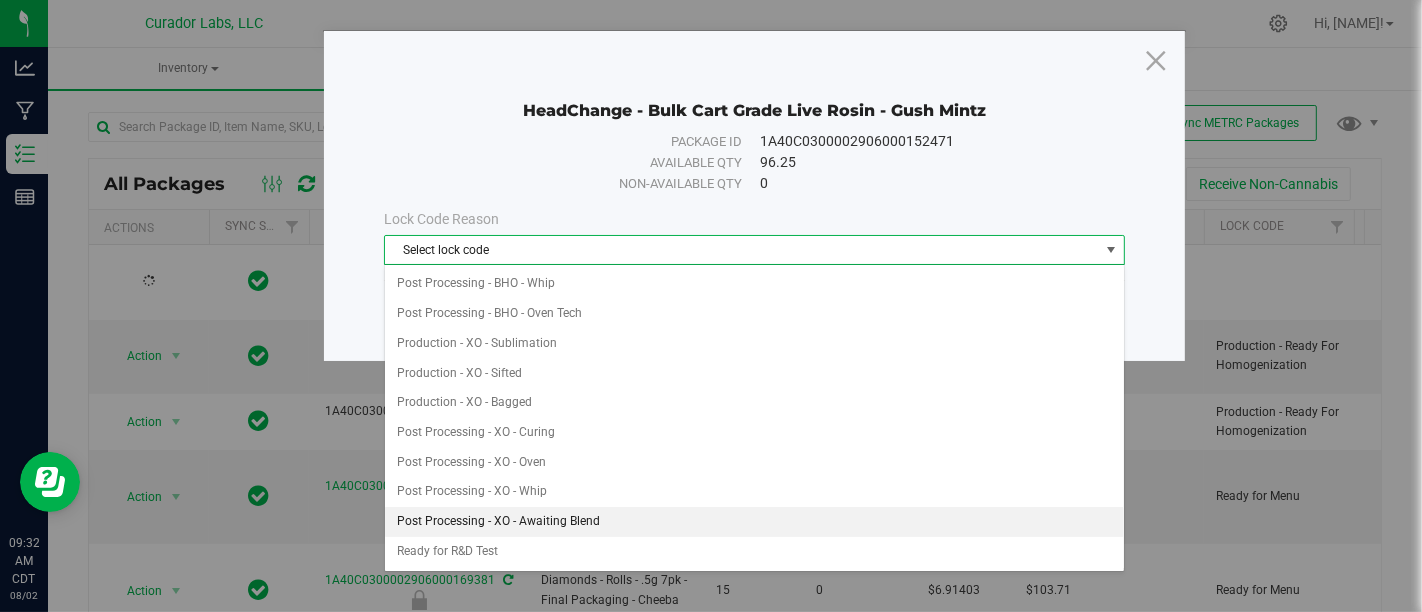 click on "Post Processing - XO - Awaiting Blend" at bounding box center [754, 522] 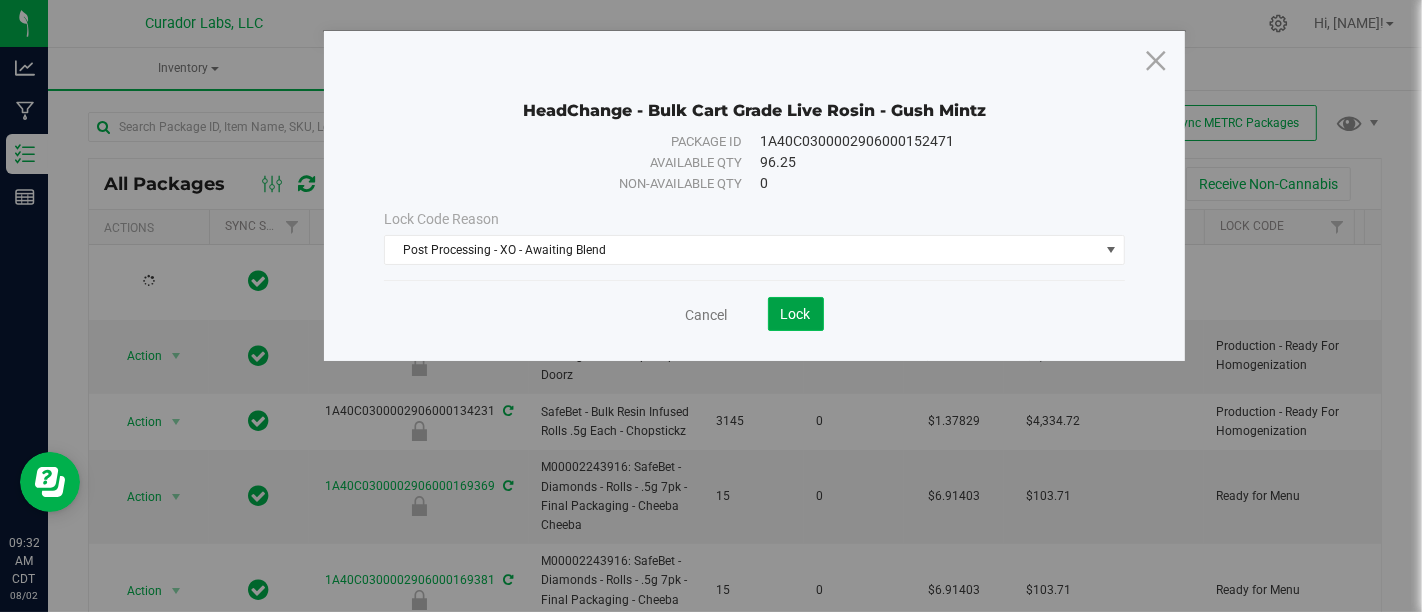 click on "Lock" 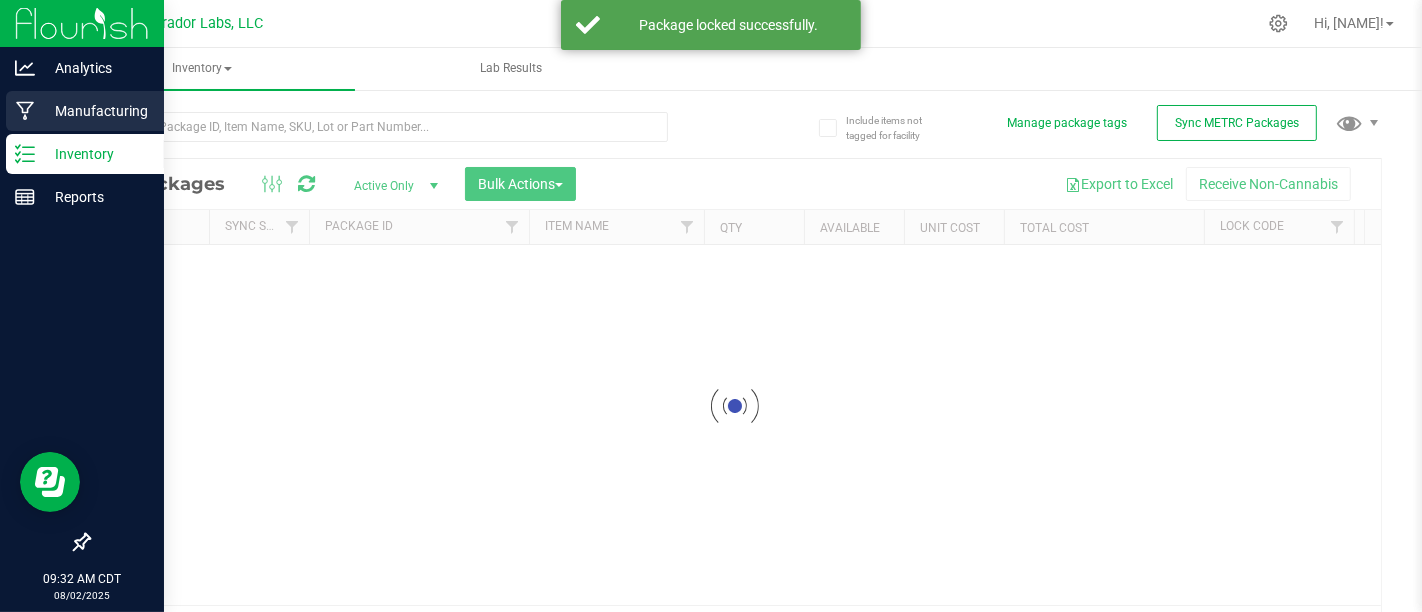 click on "Manufacturing" at bounding box center [82, 112] 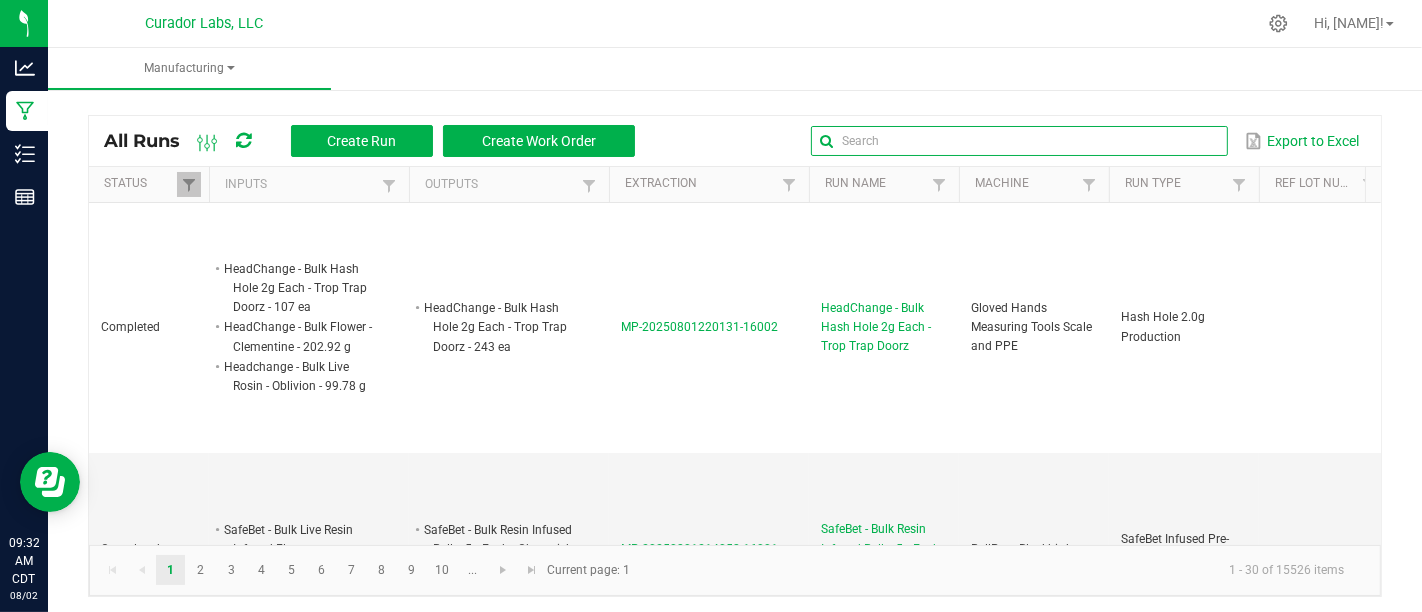 click at bounding box center (1019, 141) 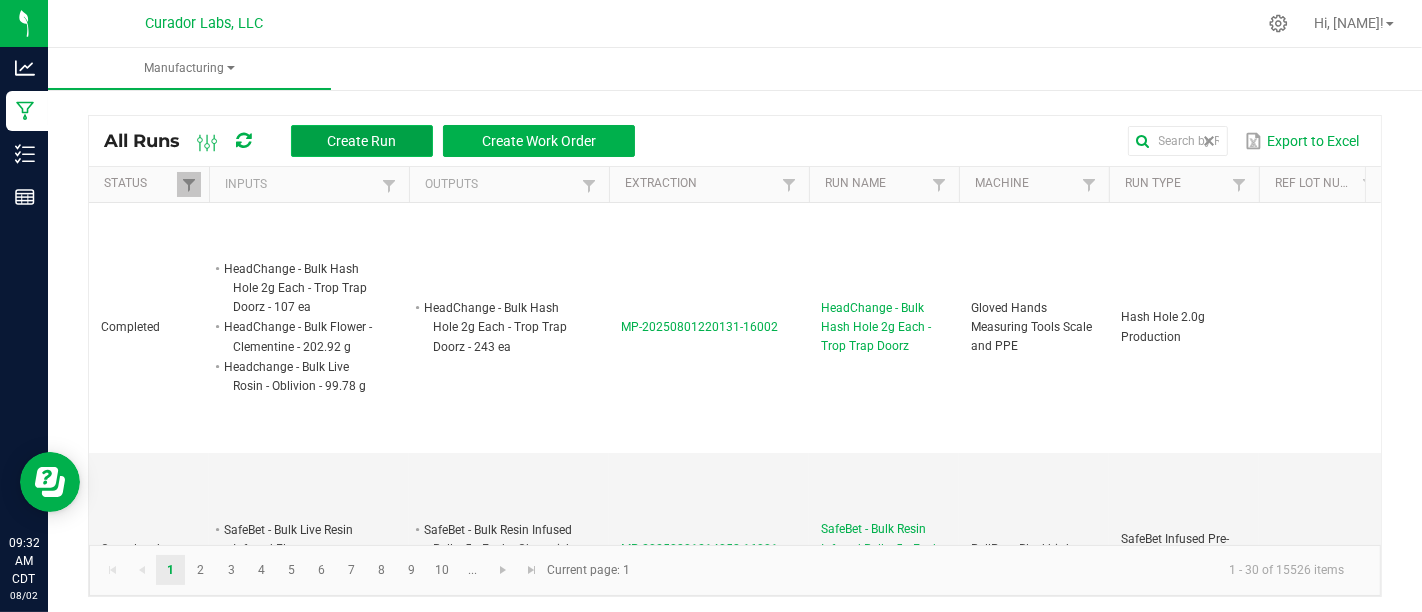 click on "Create Run" at bounding box center (362, 141) 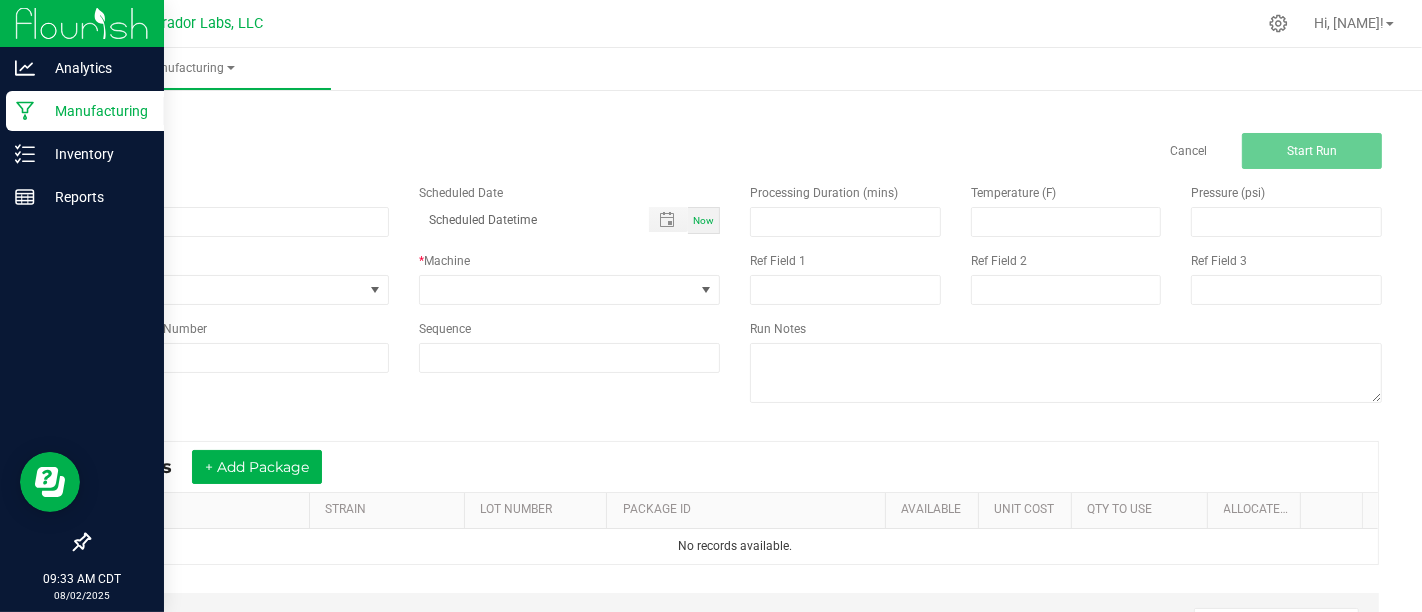 click 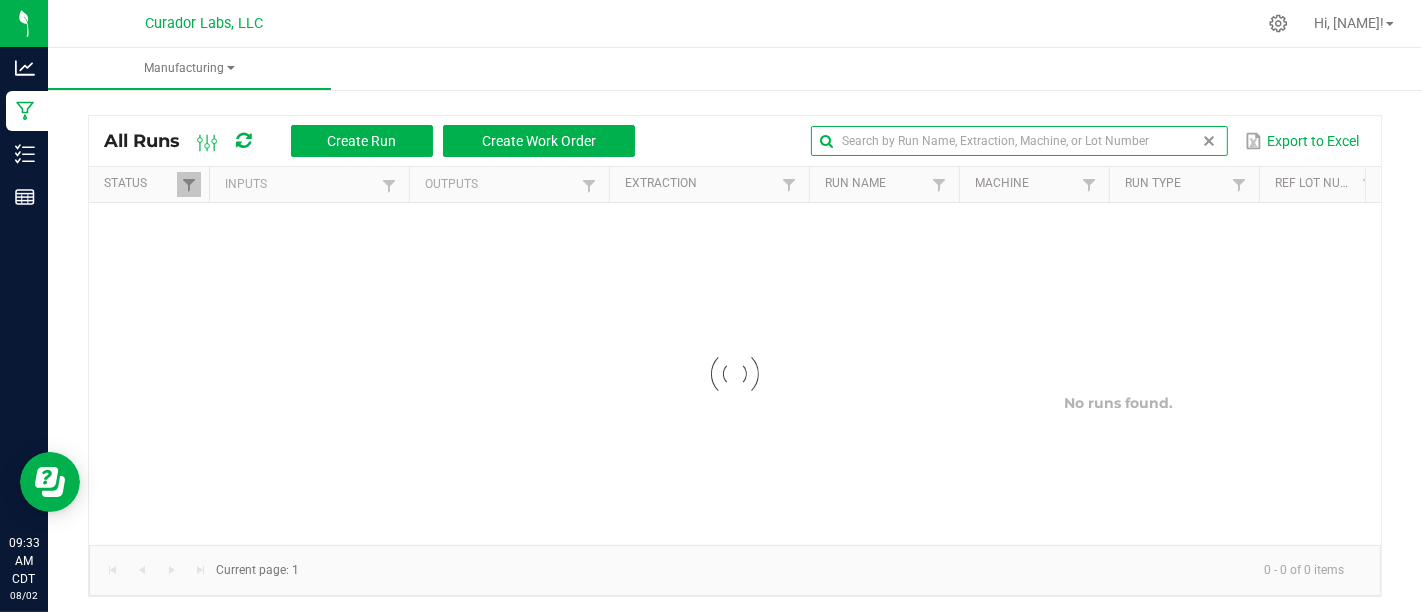 click at bounding box center (1019, 141) 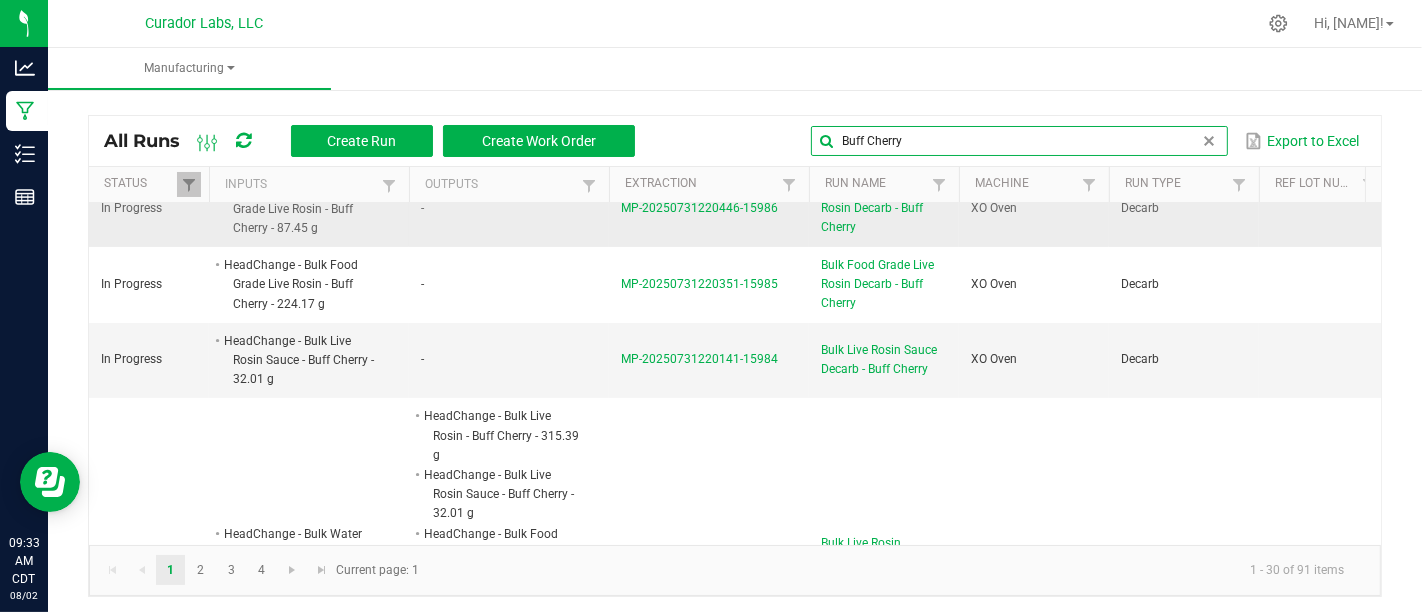 scroll, scrollTop: 432, scrollLeft: 0, axis: vertical 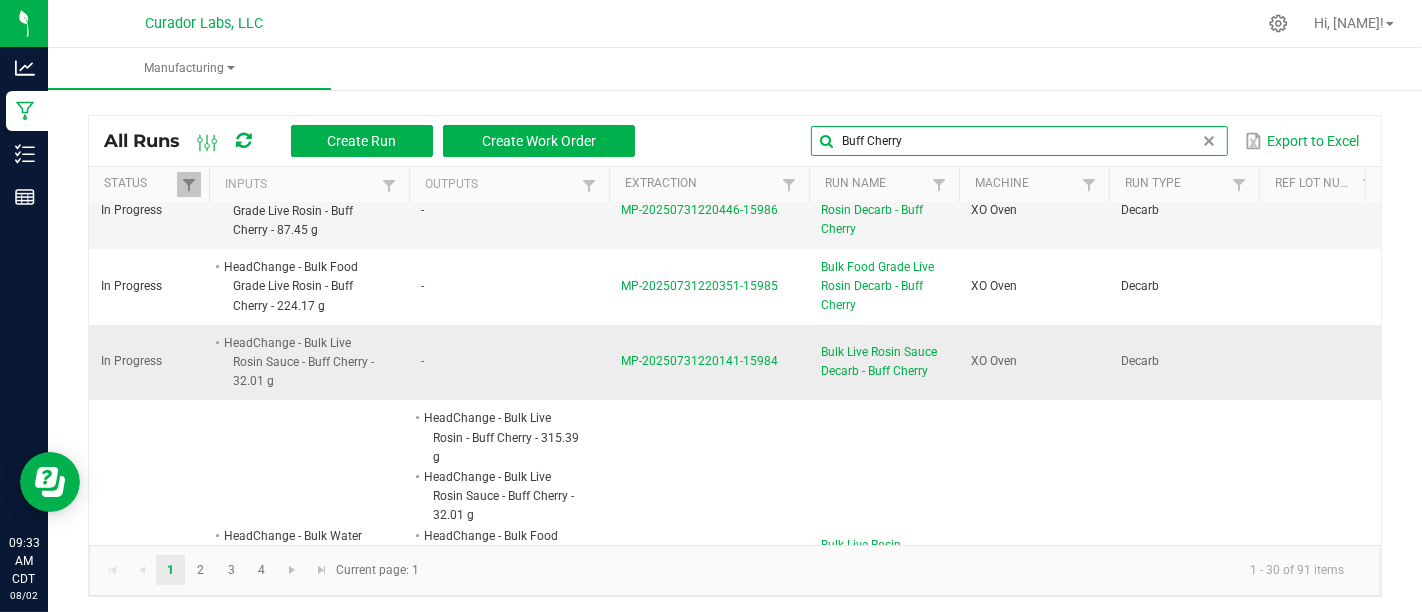 type on "Buff Cherry" 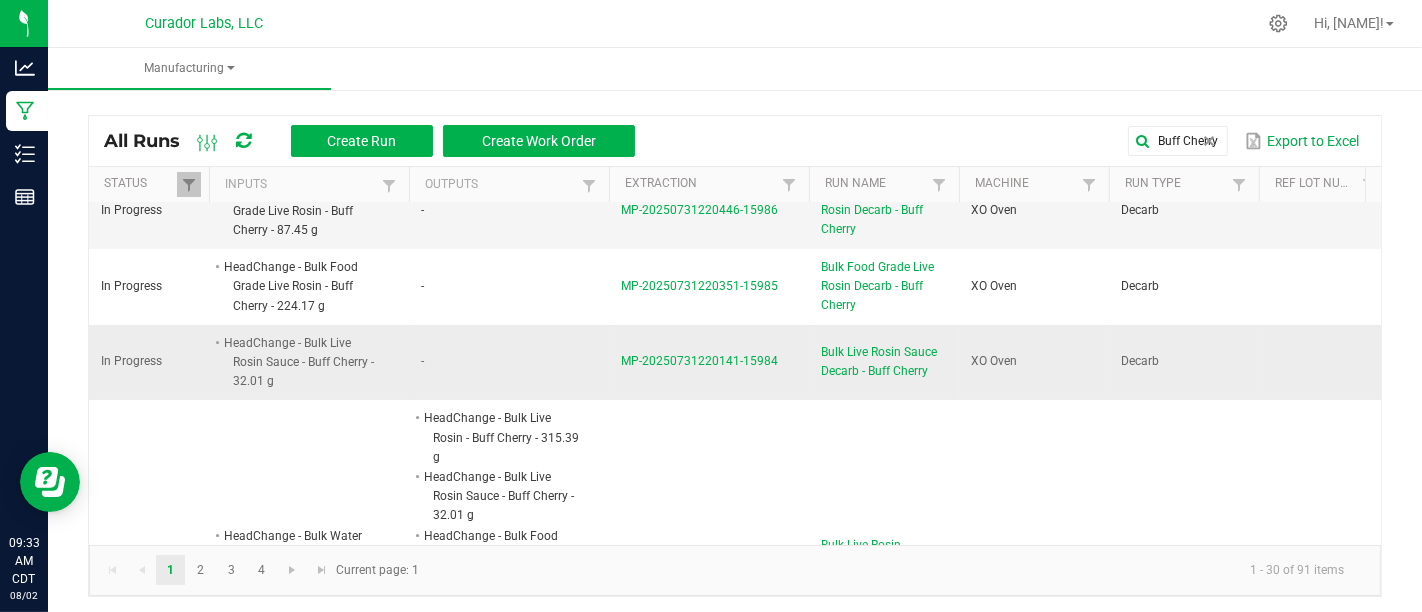 click on "Bulk Live Rosin Sauce Decarb - Buff Cherry" at bounding box center [884, 362] 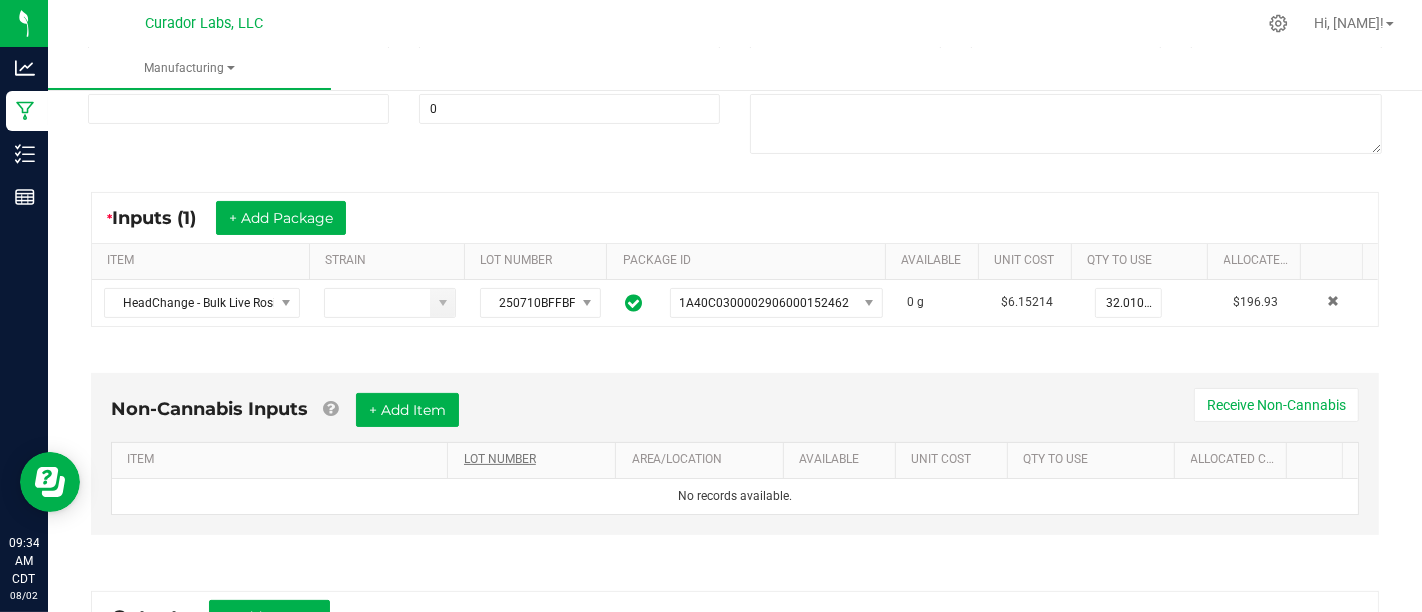 scroll, scrollTop: 431, scrollLeft: 0, axis: vertical 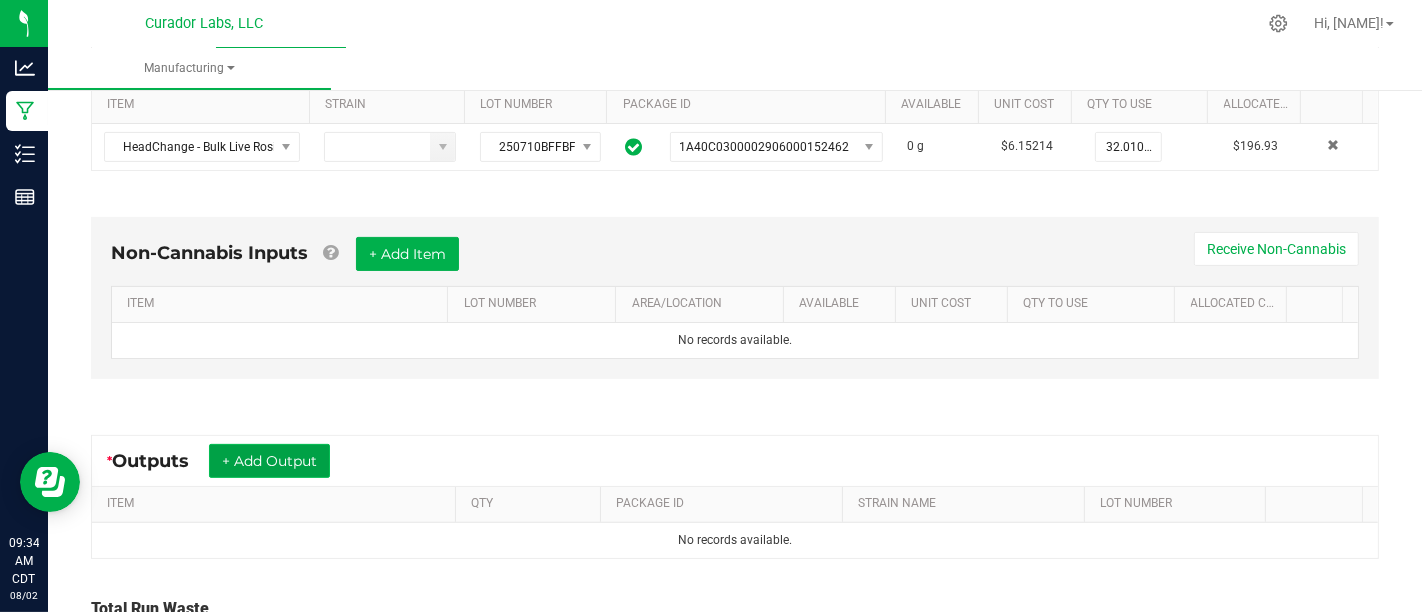 click on "+ Add Output" at bounding box center [269, 461] 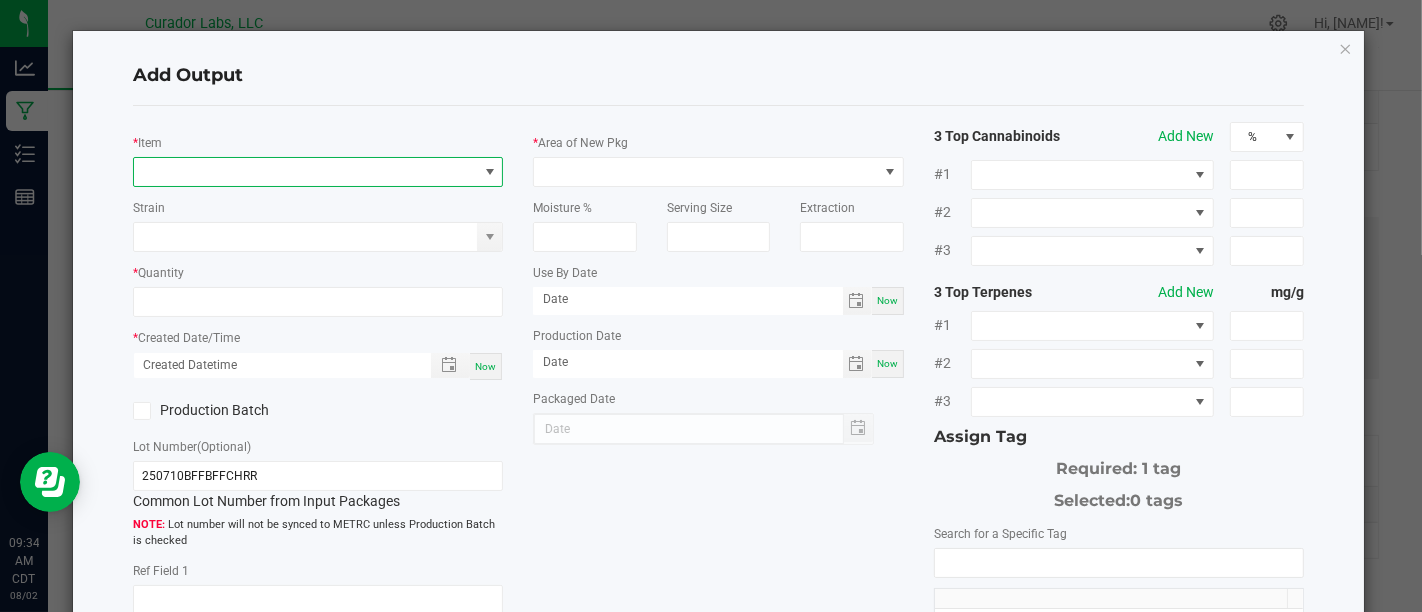 click at bounding box center (305, 172) 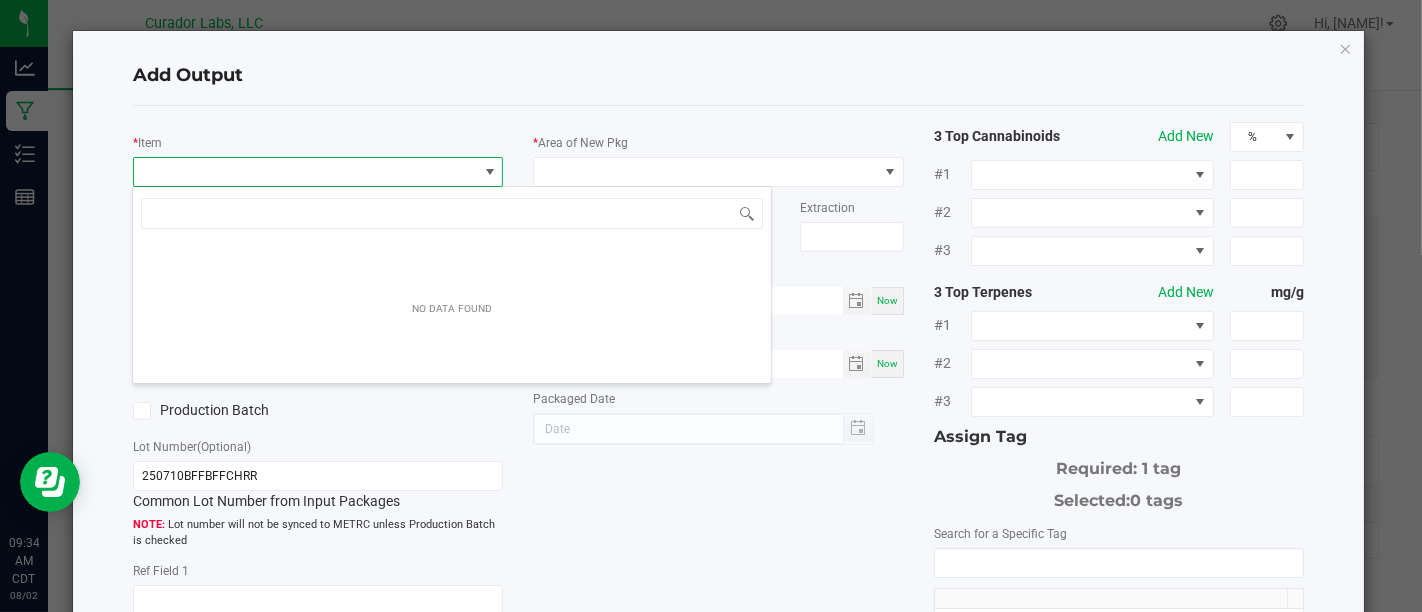 scroll, scrollTop: 99970, scrollLeft: 99634, axis: both 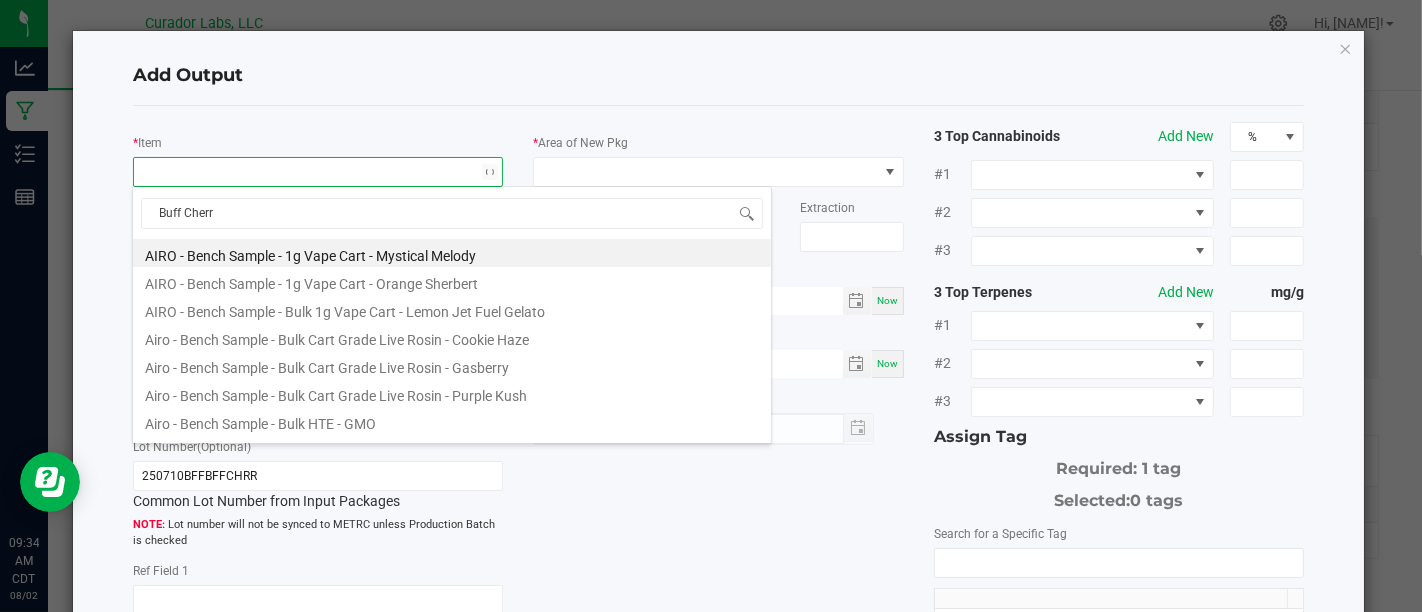 type on "Buff Cherry" 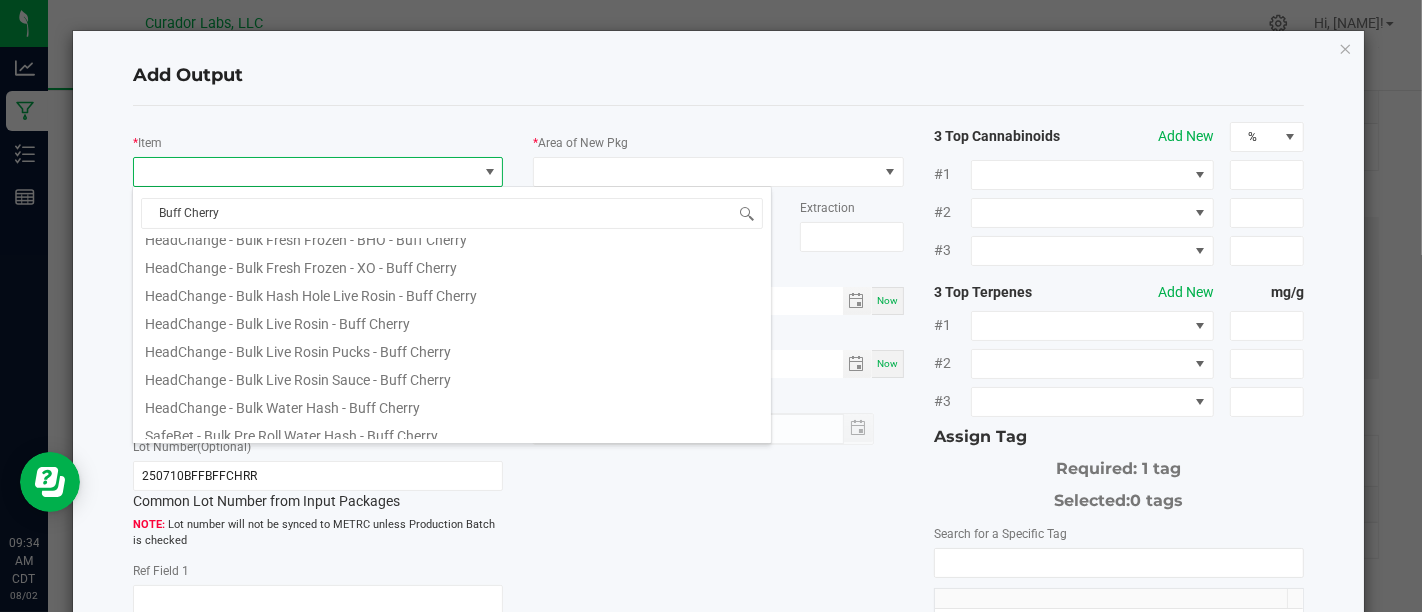 scroll, scrollTop: 303, scrollLeft: 0, axis: vertical 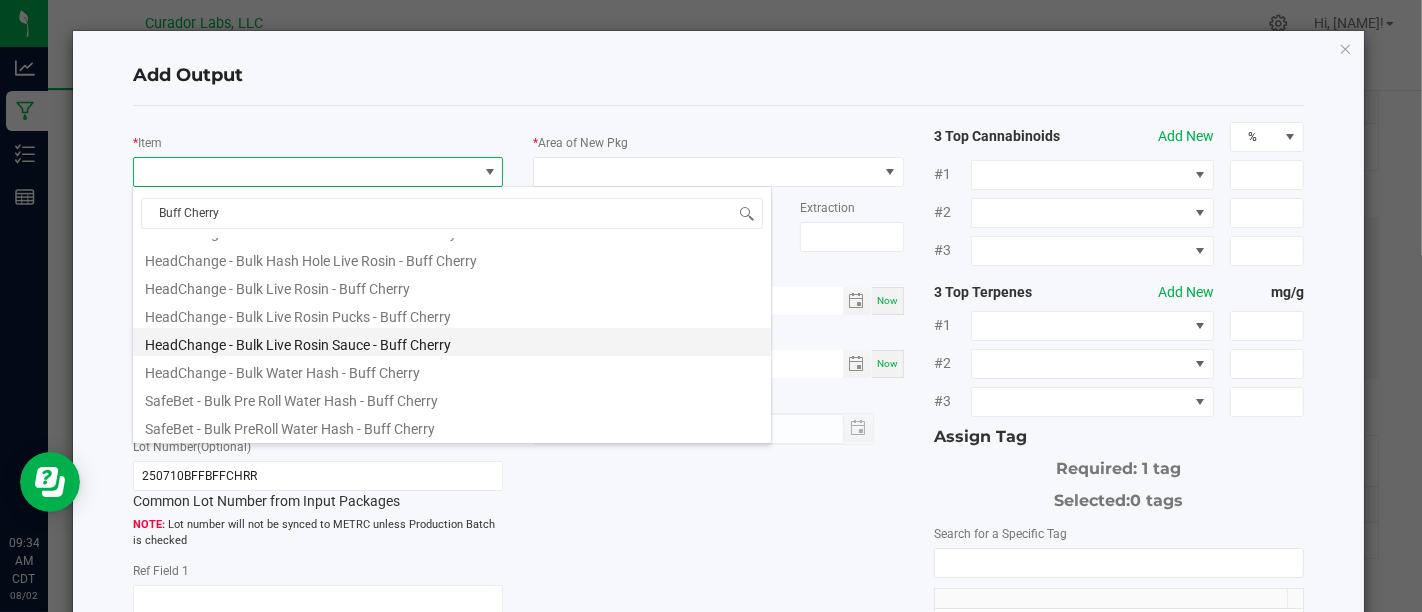 click on "HeadChange - Bulk Live Rosin Sauce - Buff Cherry" at bounding box center [452, 342] 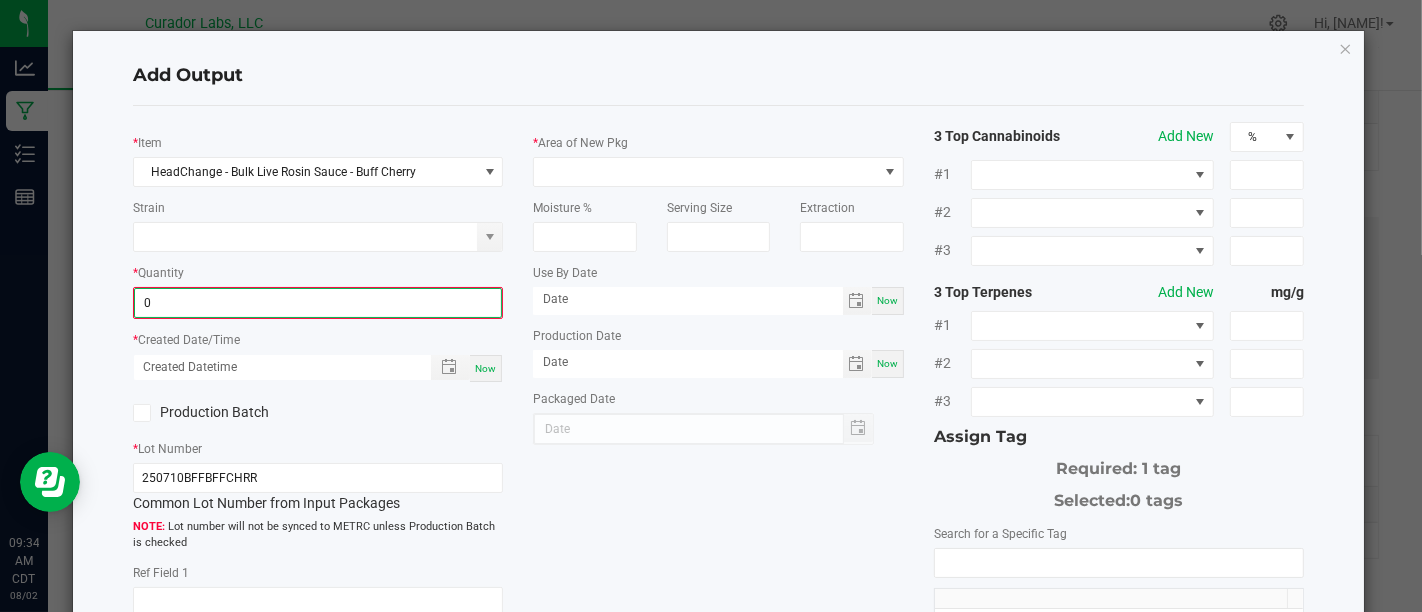click on "0" at bounding box center (318, 303) 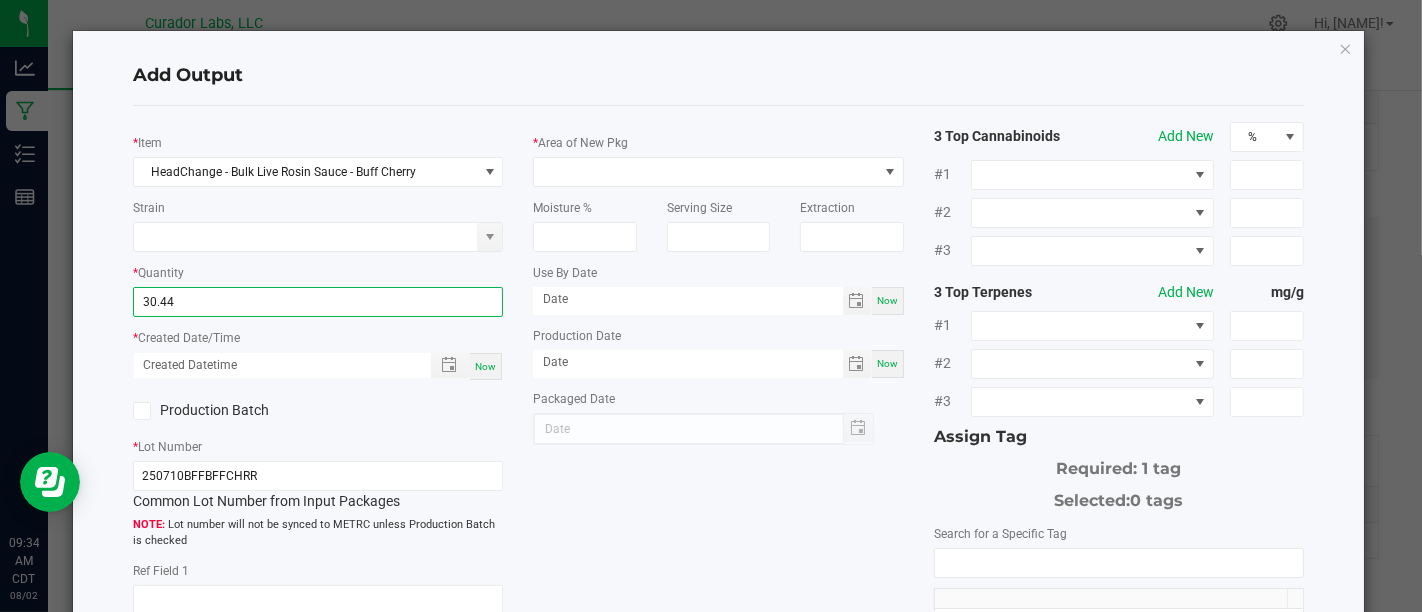 type on "30.4400 g" 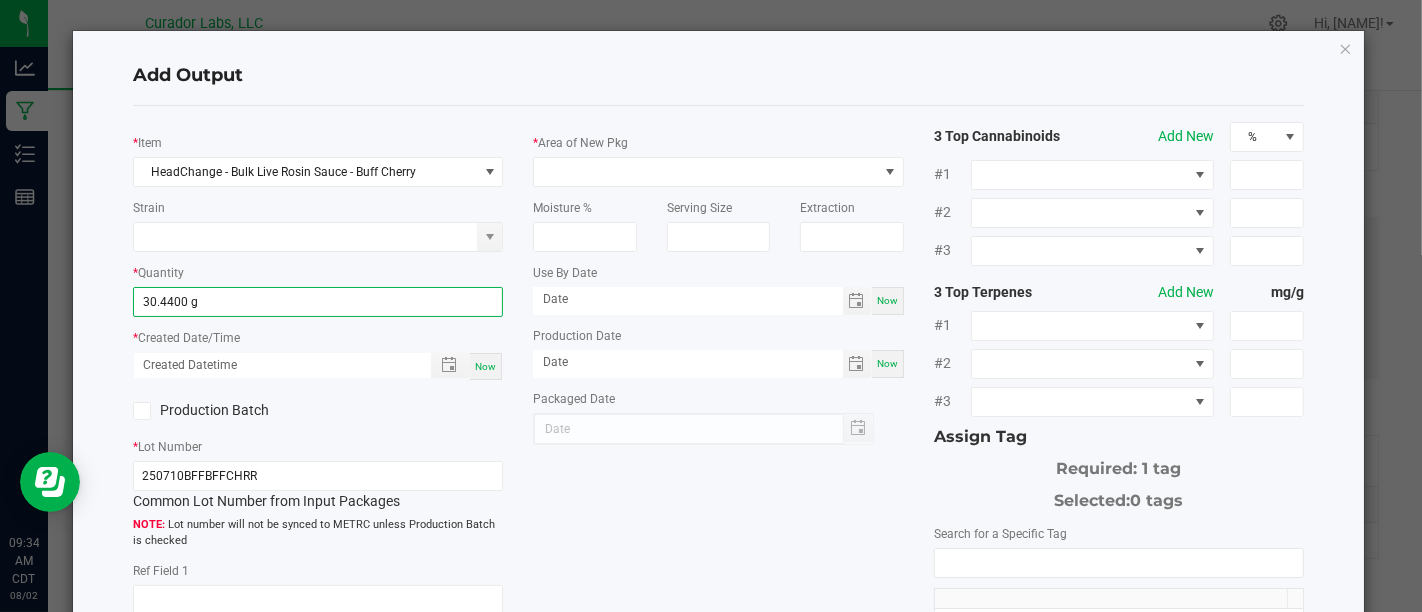 click on "Now" at bounding box center [486, 366] 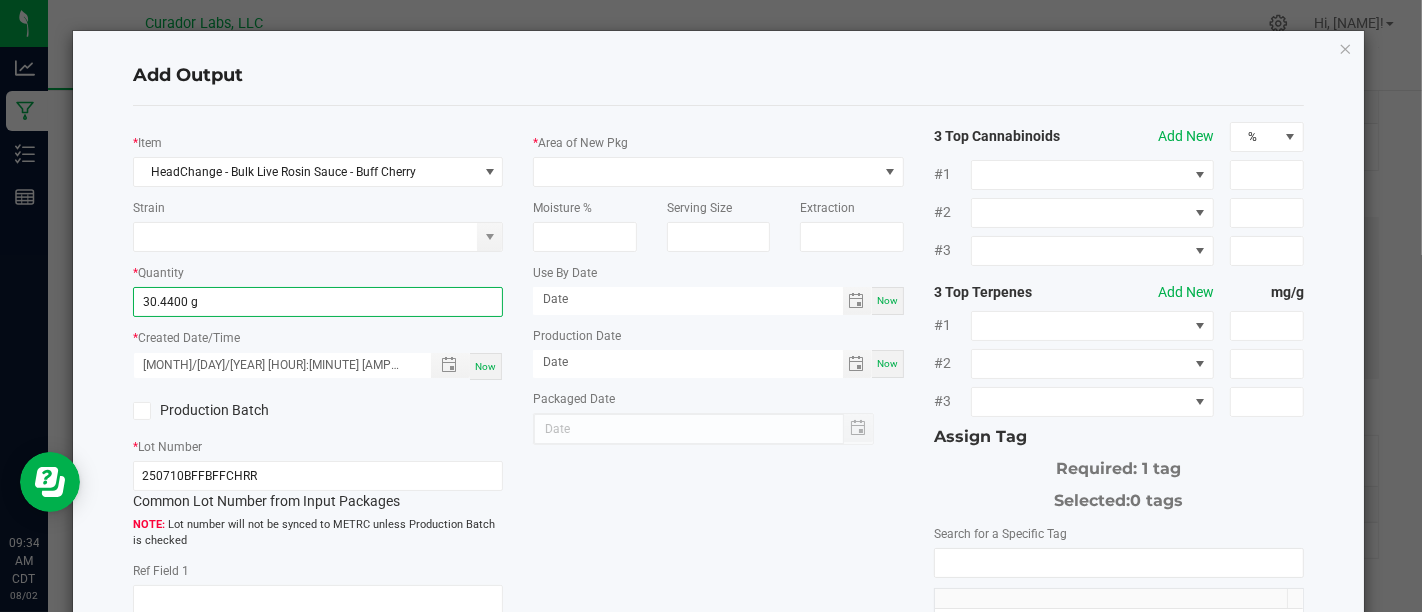 type on "08/02/2025" 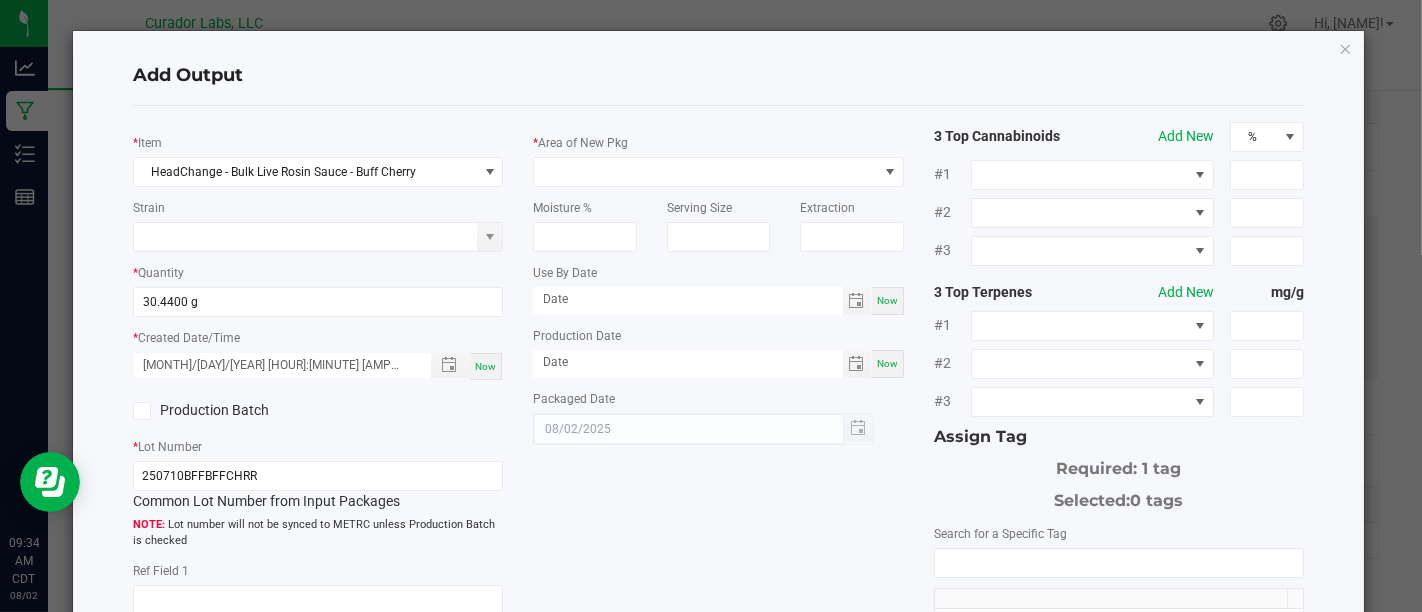 click on "Production Batch" 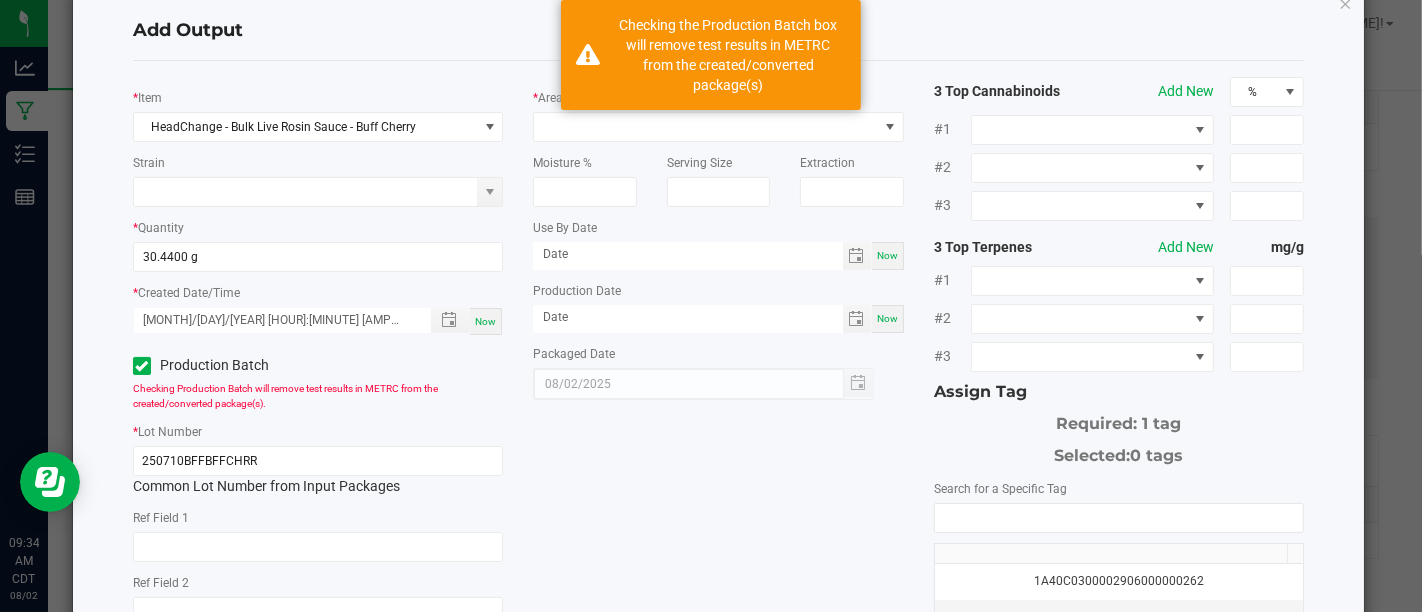 scroll, scrollTop: 0, scrollLeft: 0, axis: both 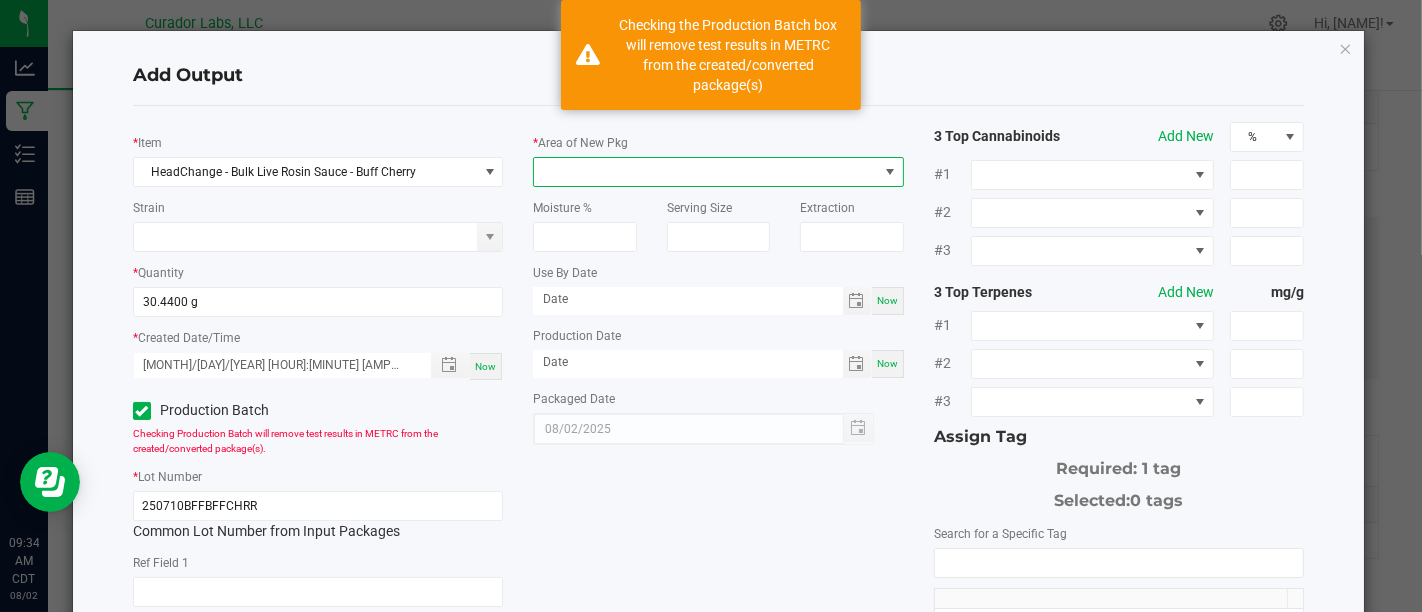 click at bounding box center [705, 172] 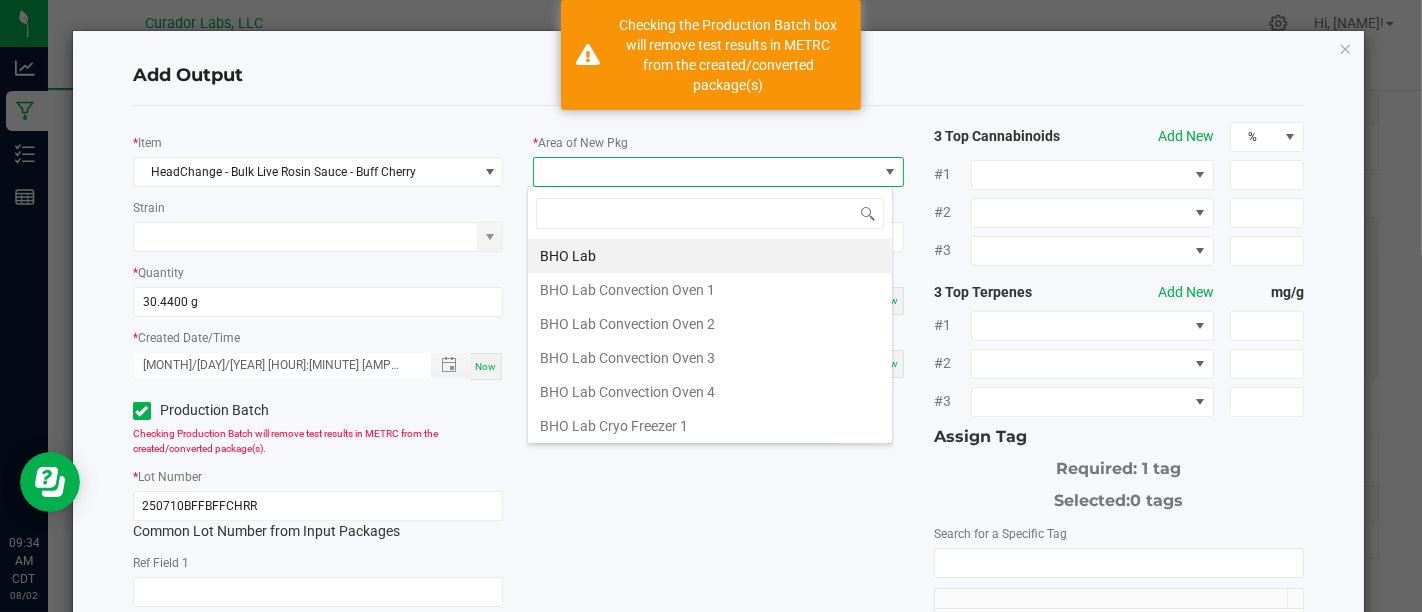 scroll, scrollTop: 99970, scrollLeft: 99634, axis: both 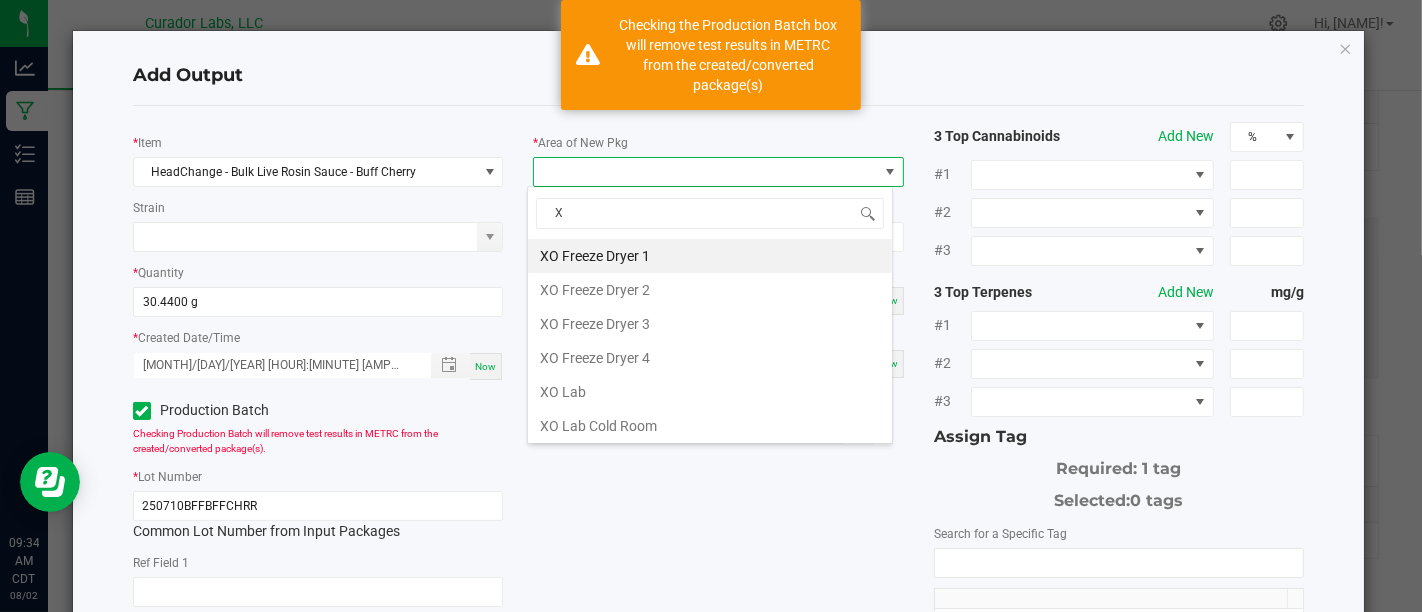 type on "Xo" 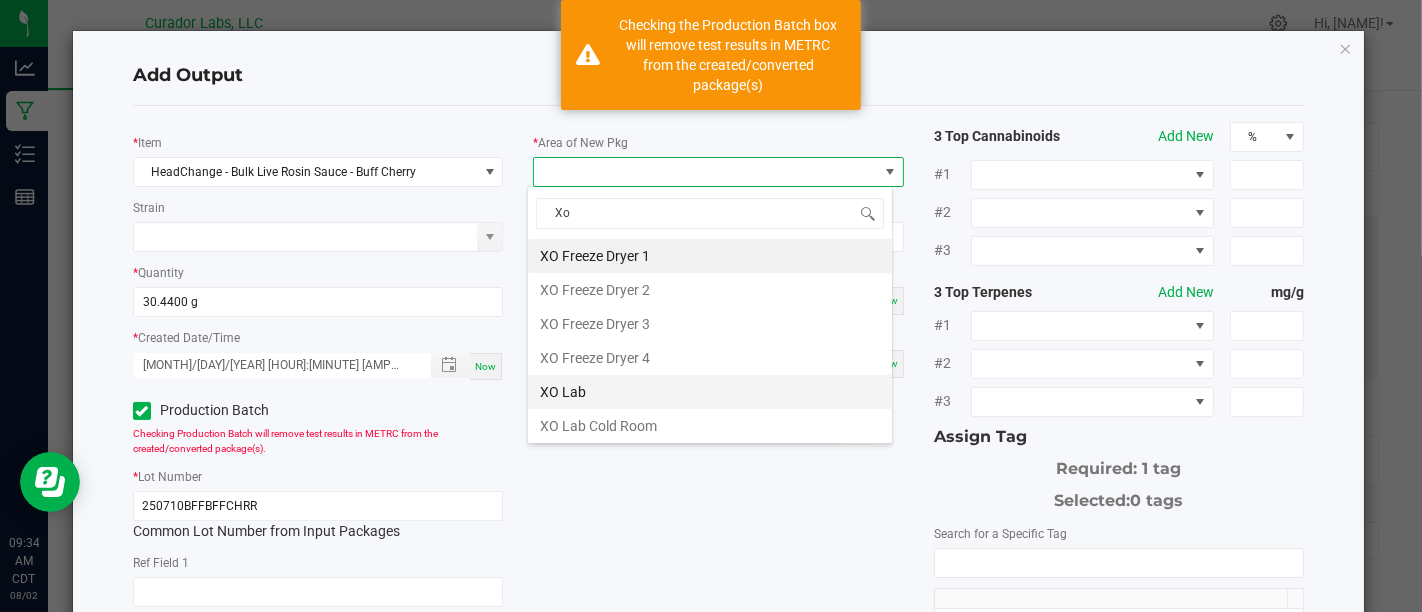click on "XO Lab" at bounding box center [710, 392] 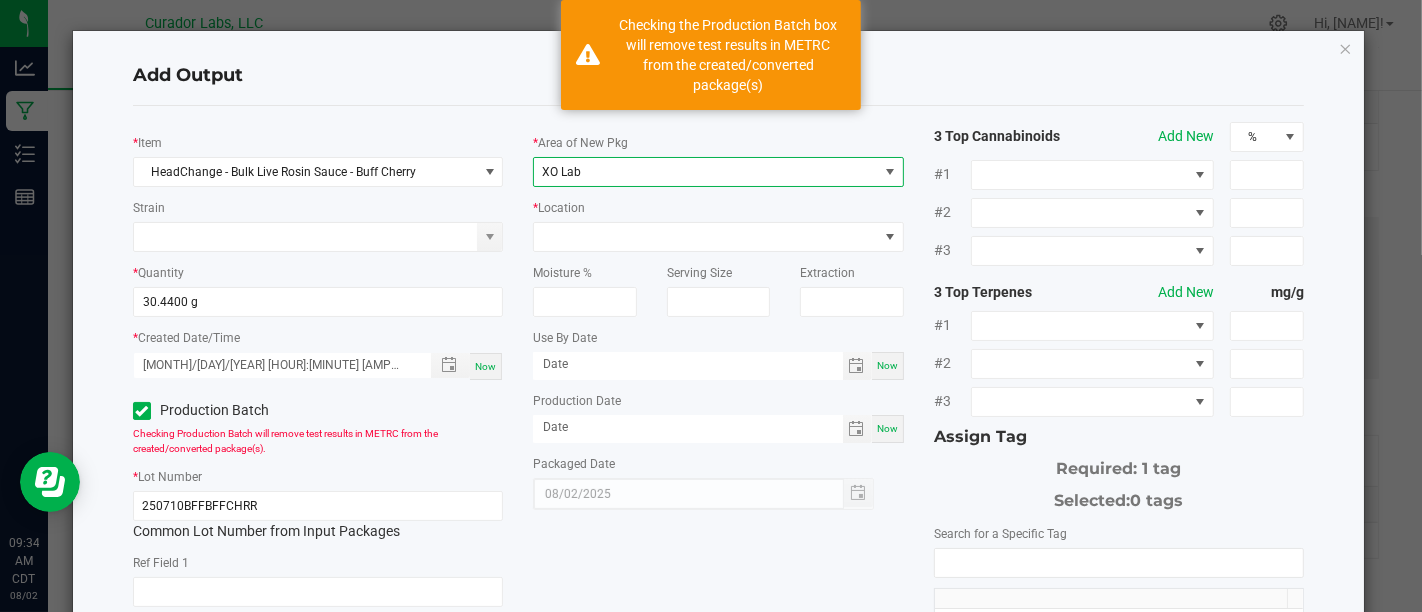 click on "XO Lab" at bounding box center [705, 172] 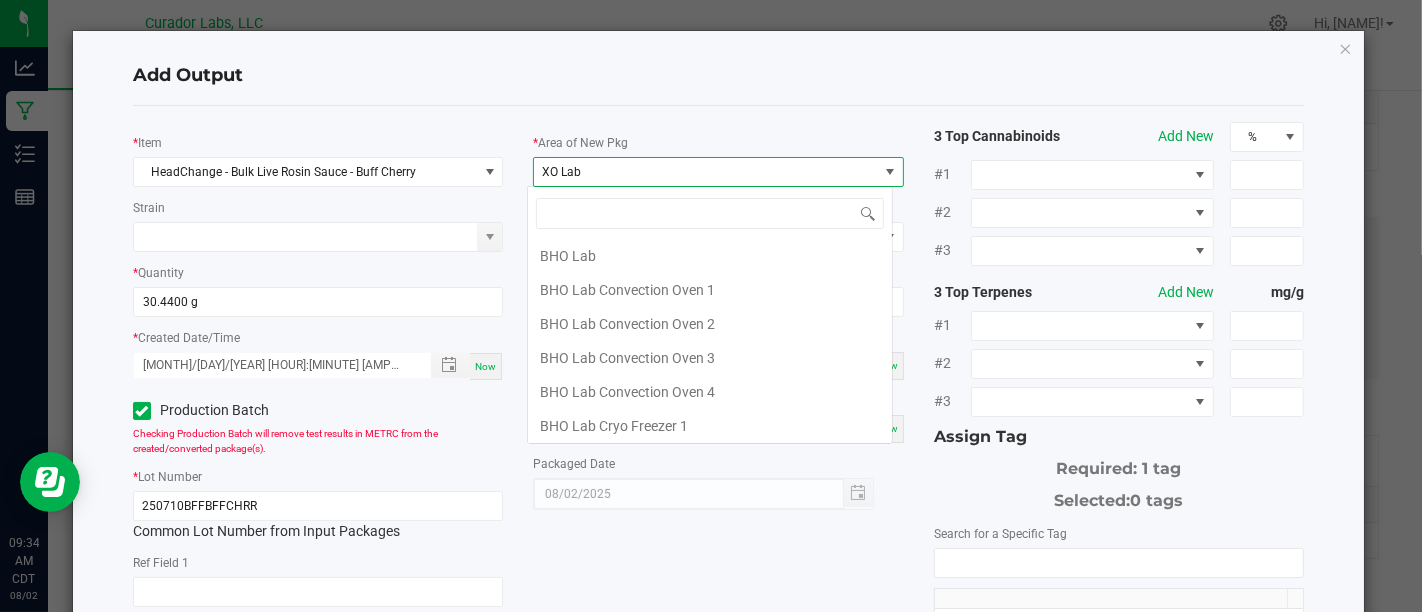 scroll, scrollTop: 99970, scrollLeft: 99634, axis: both 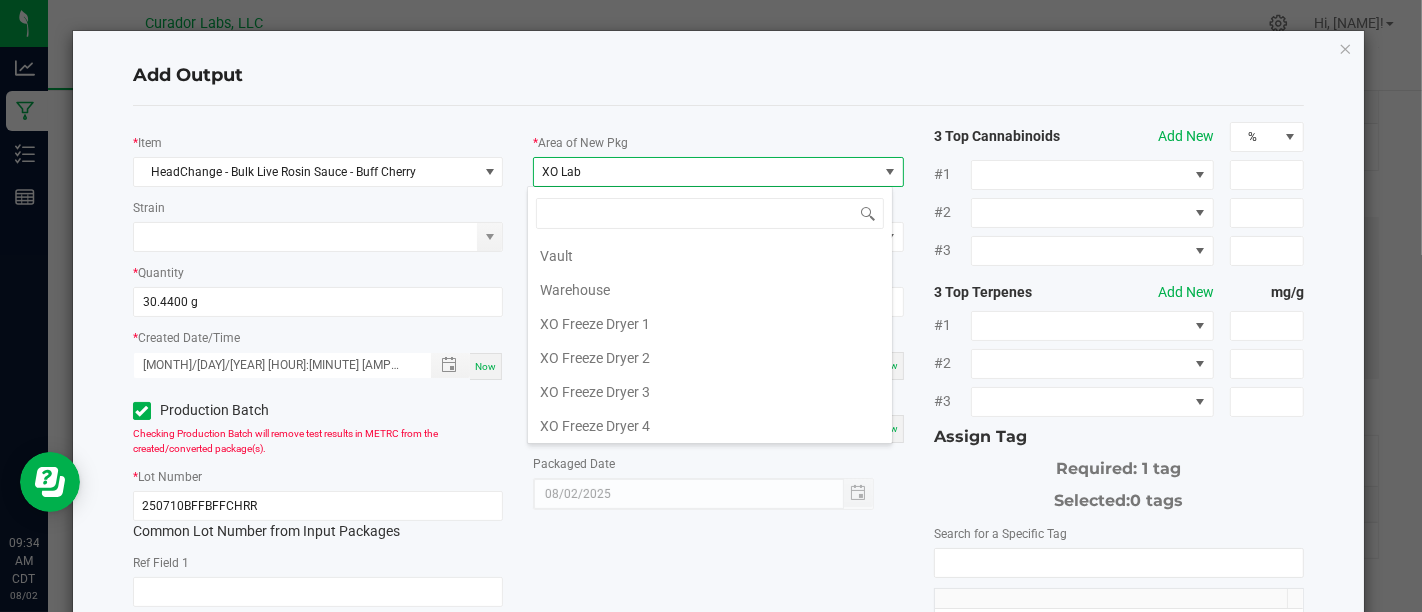 click on "*   Area of New Pkg  XO Lab" 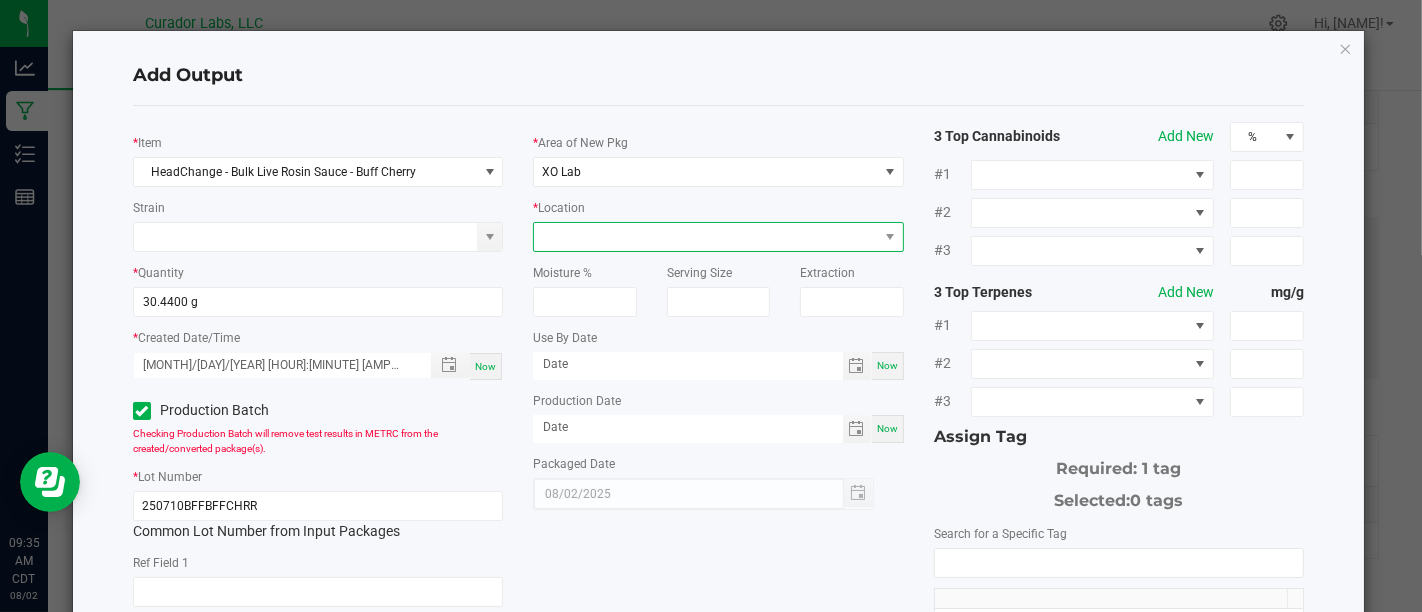 click at bounding box center [705, 237] 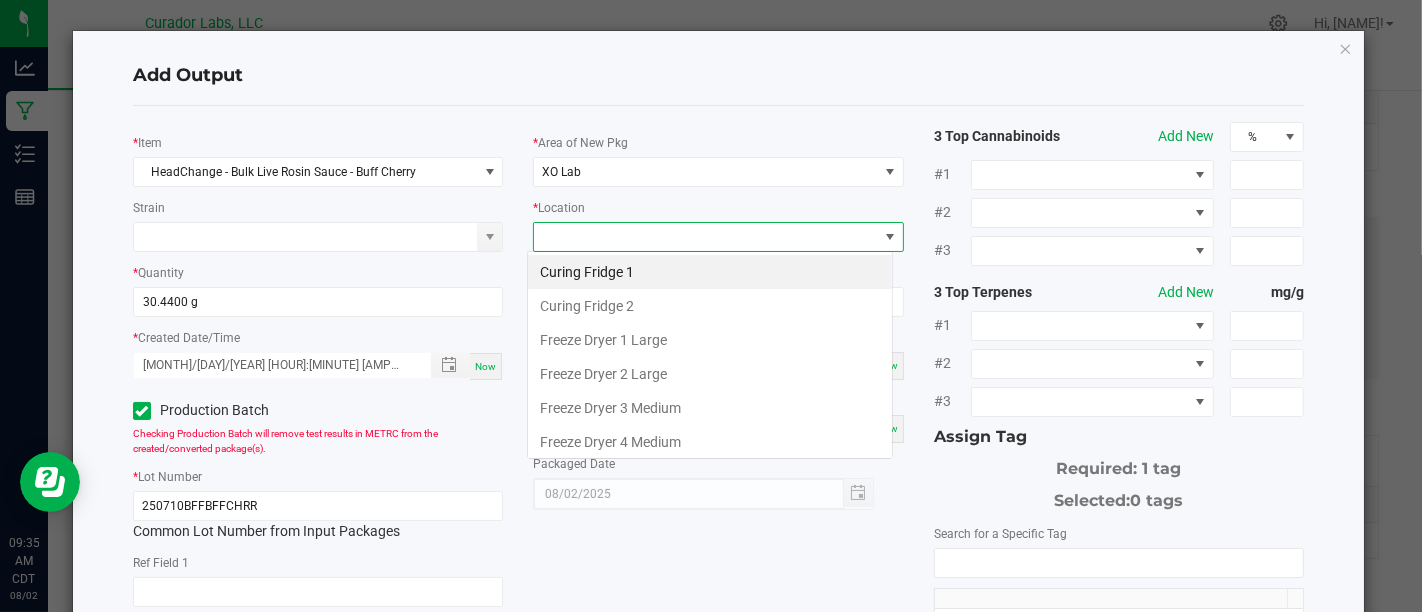 scroll, scrollTop: 99970, scrollLeft: 99634, axis: both 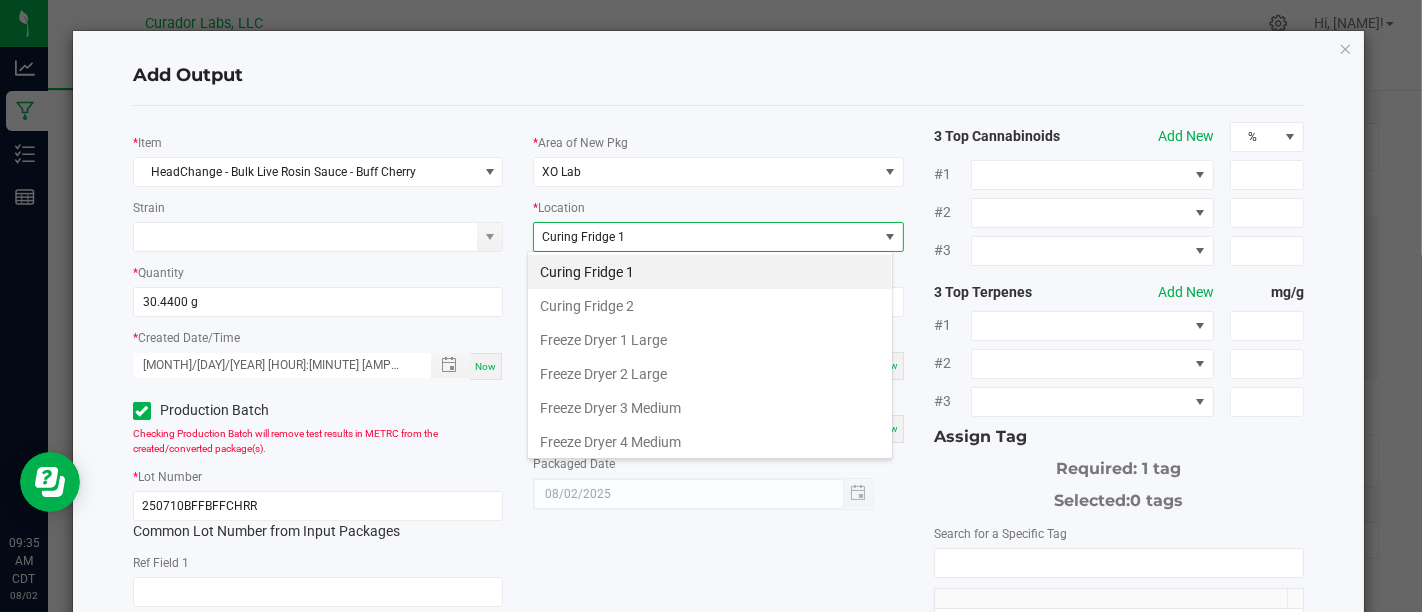 click on "Curing Fridge 1" at bounding box center [710, 272] 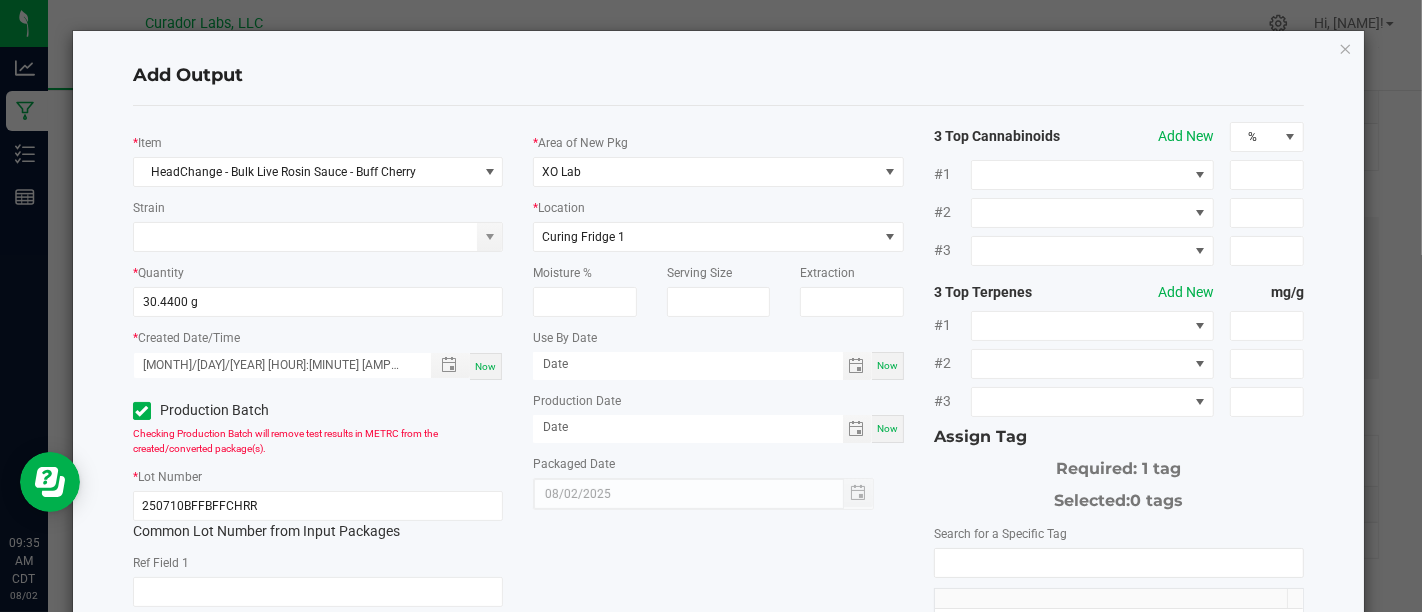 click on "Now" at bounding box center (888, 366) 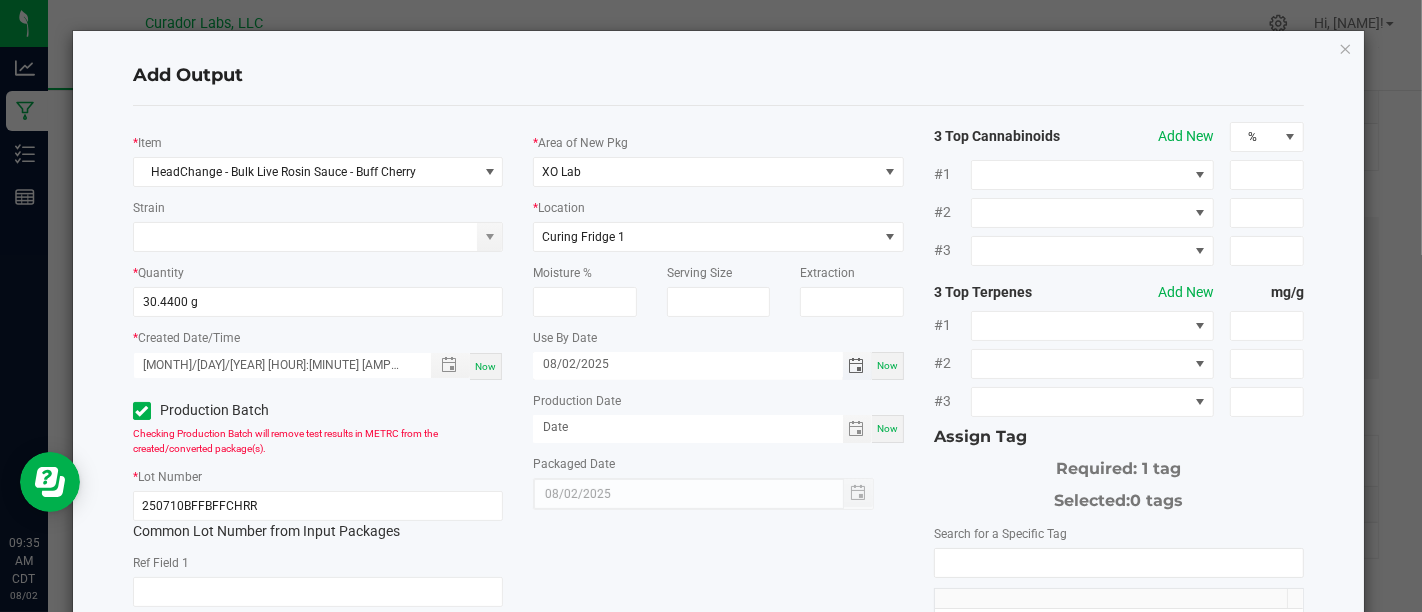 click on "08/02/2025" at bounding box center [688, 364] 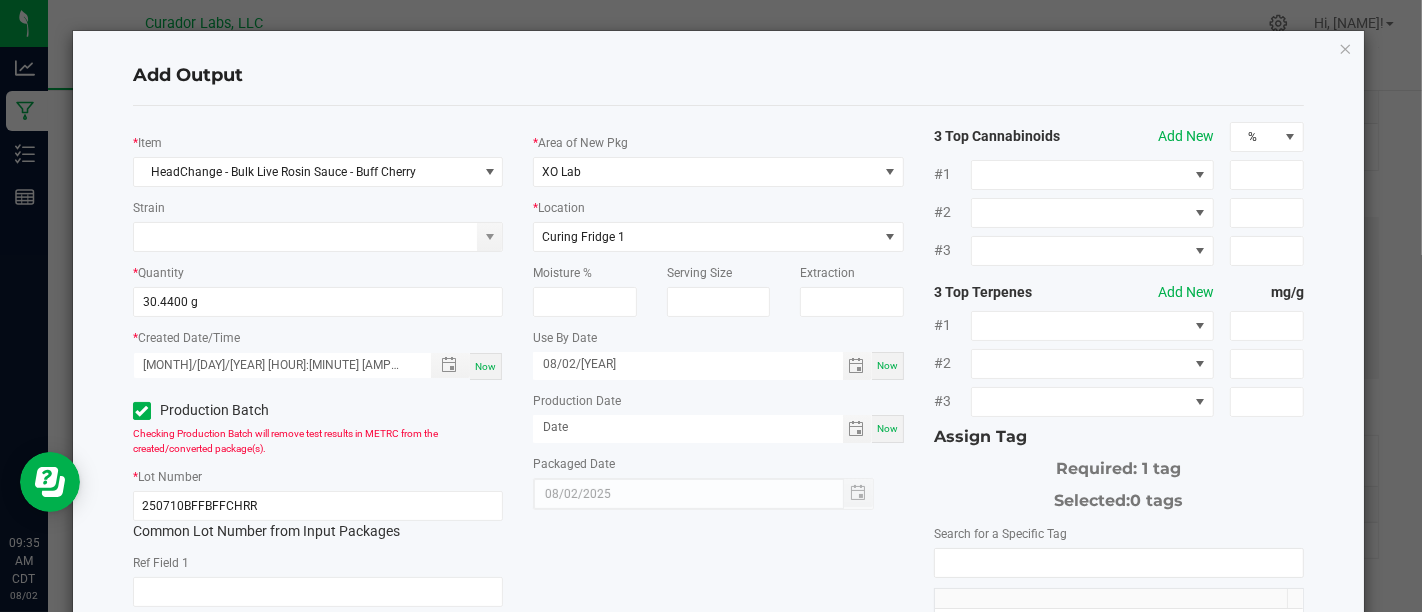 click on "Now" at bounding box center (887, 365) 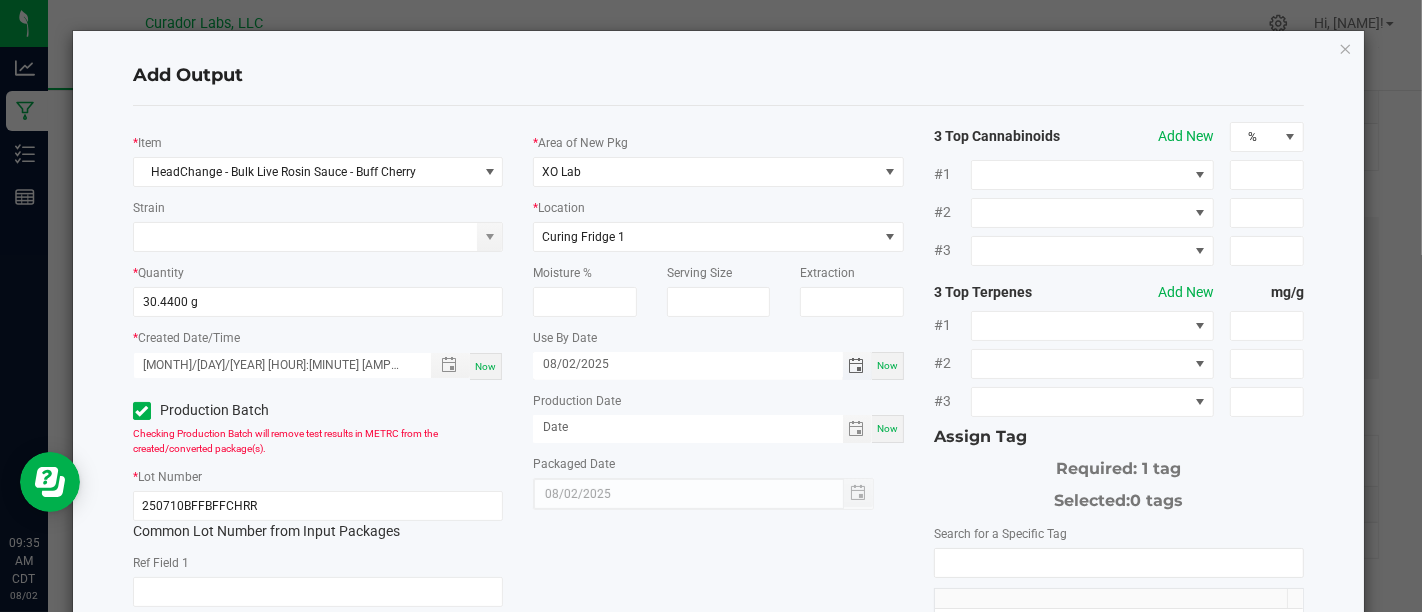 click on "08/02/2025" at bounding box center [688, 364] 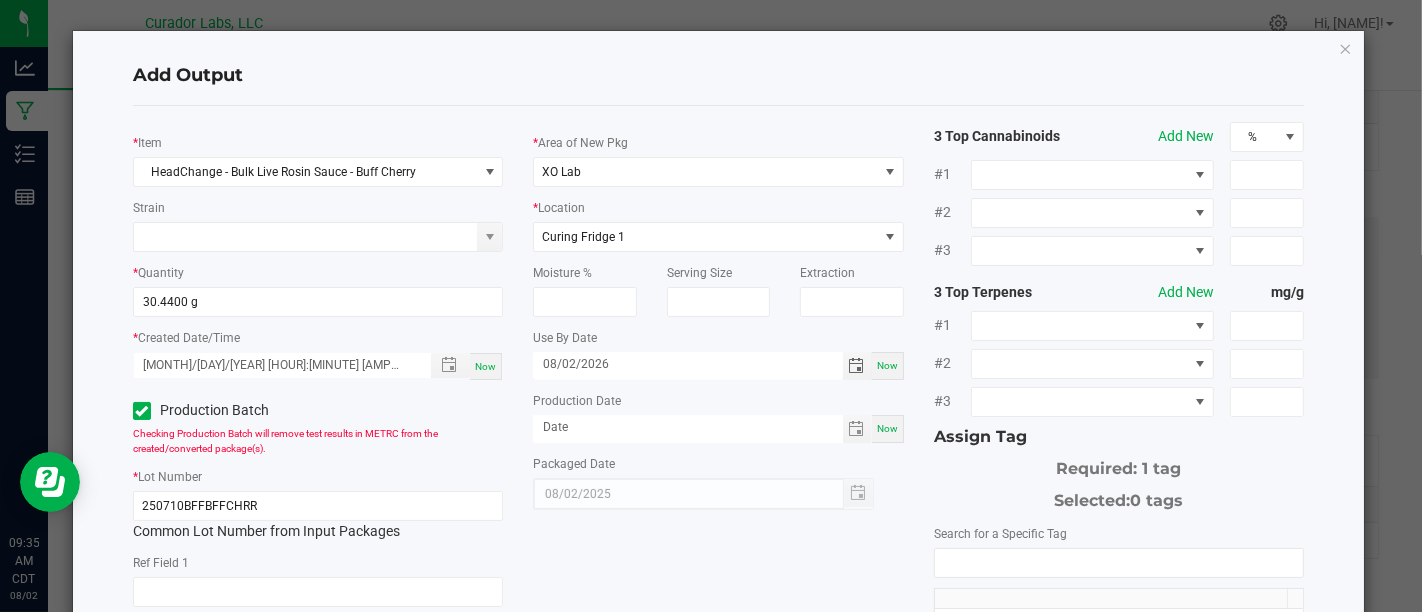 type on "08/02/2026" 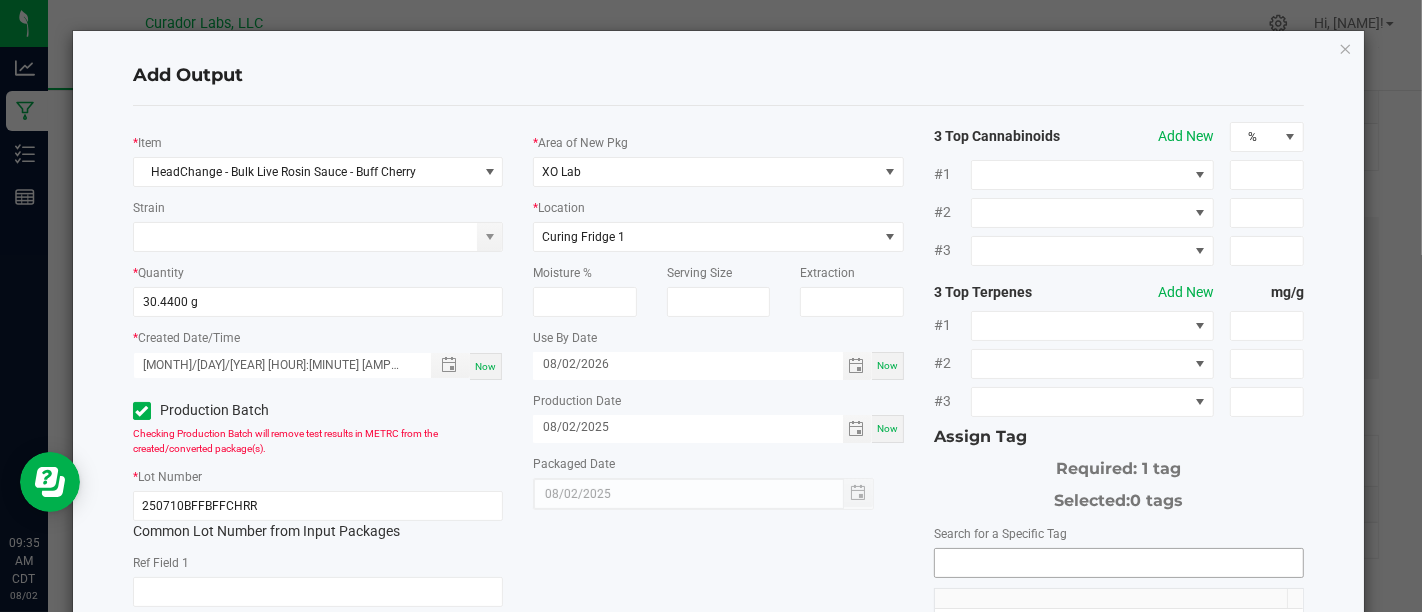 click at bounding box center (1119, 563) 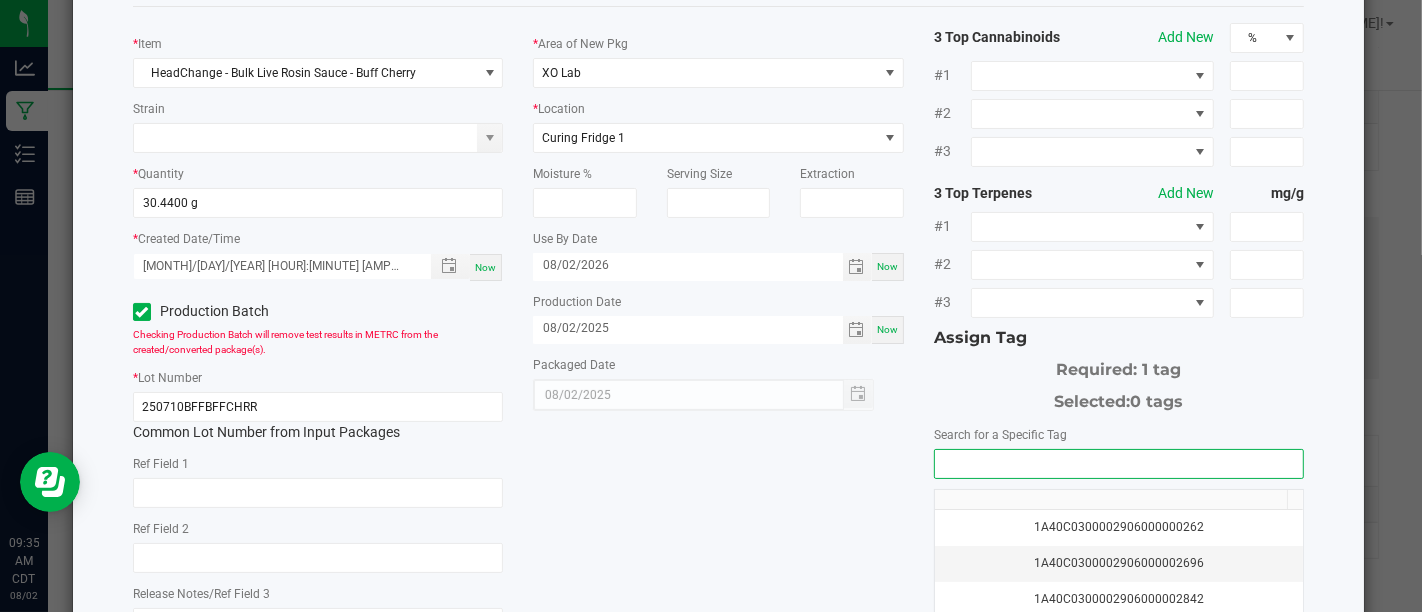 scroll, scrollTop: 106, scrollLeft: 0, axis: vertical 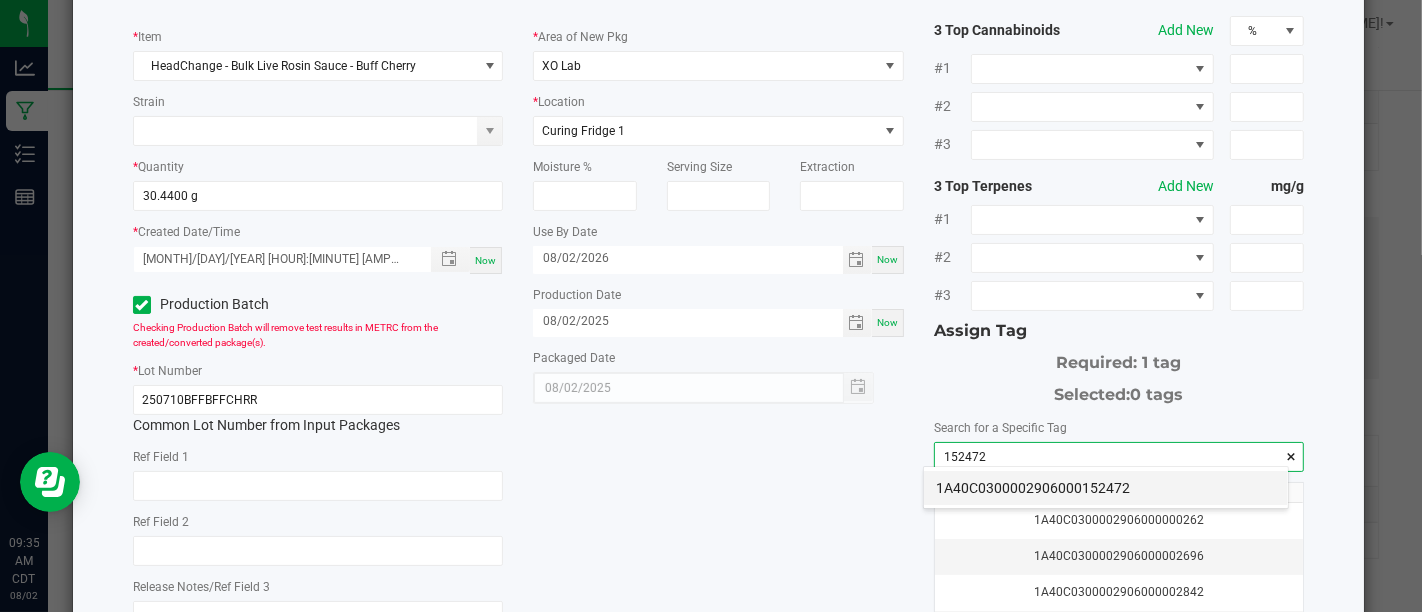 click on "1A40C0300002906000152472" at bounding box center (1106, 488) 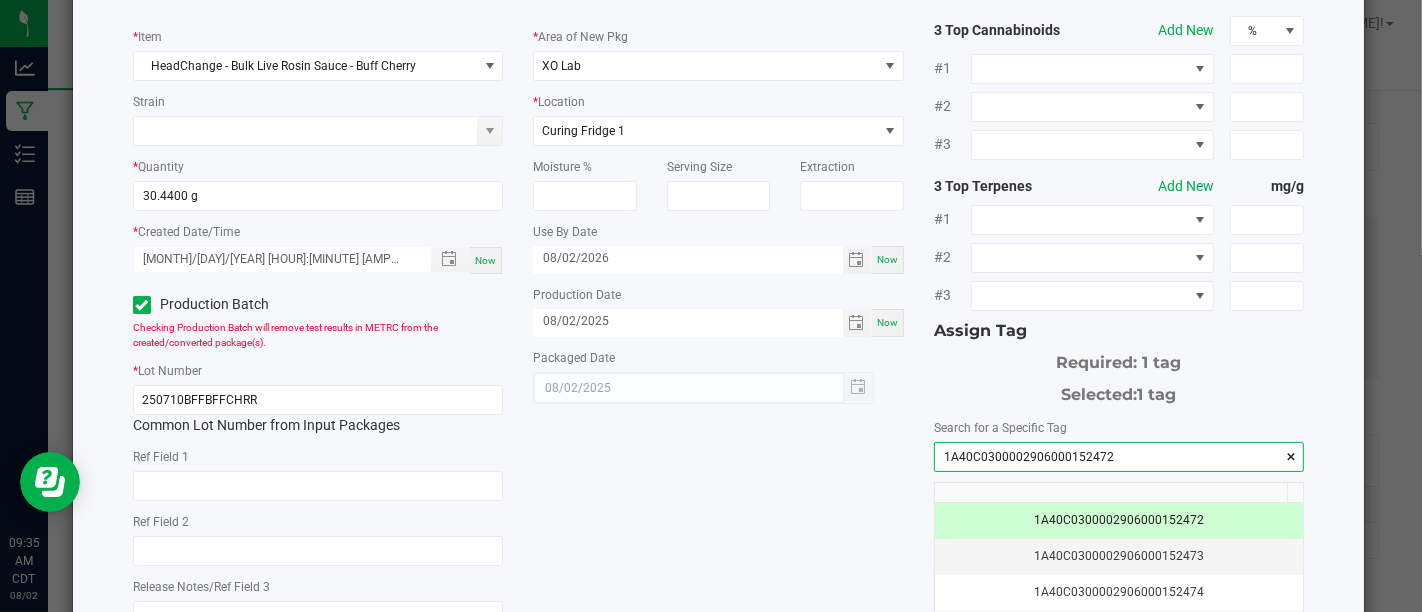 scroll, scrollTop: 337, scrollLeft: 0, axis: vertical 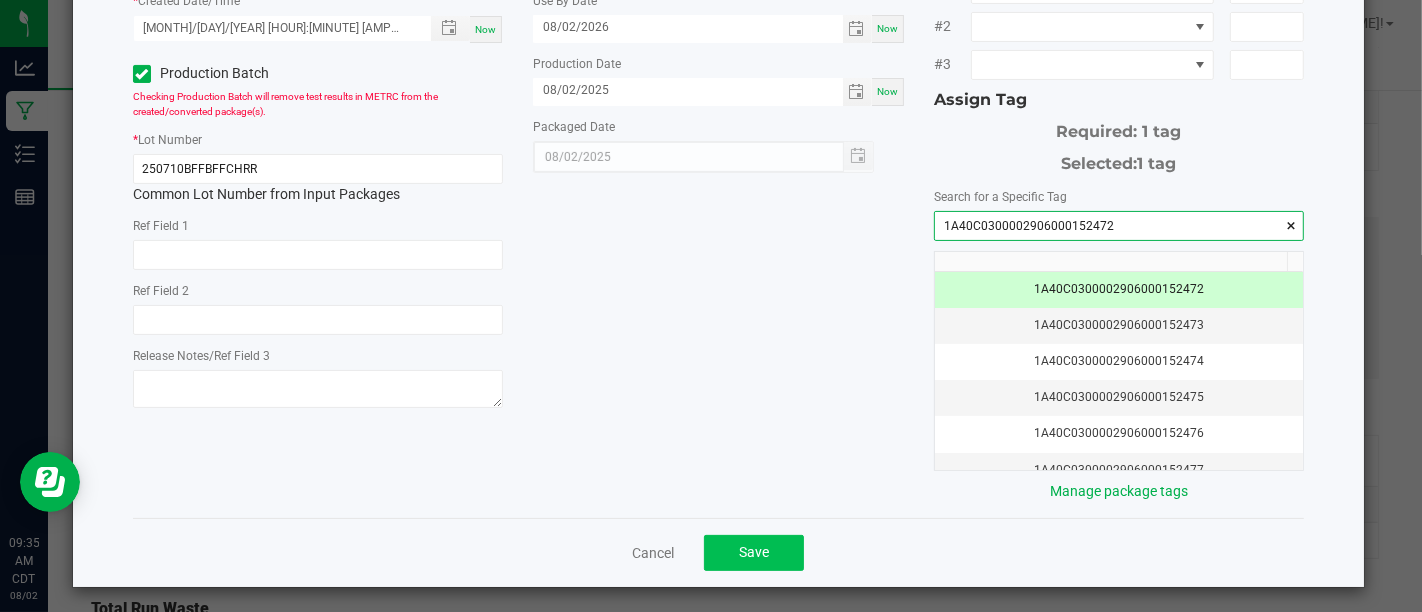 type on "1A40C0300002906000152472" 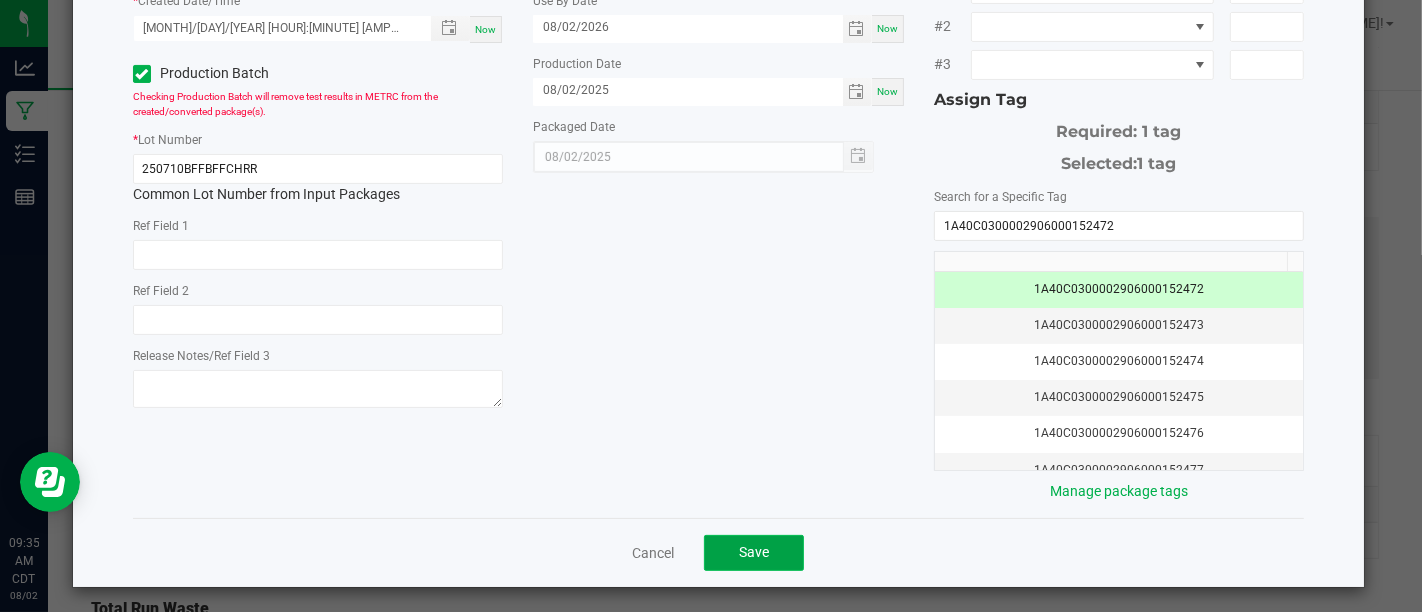 click on "Save" 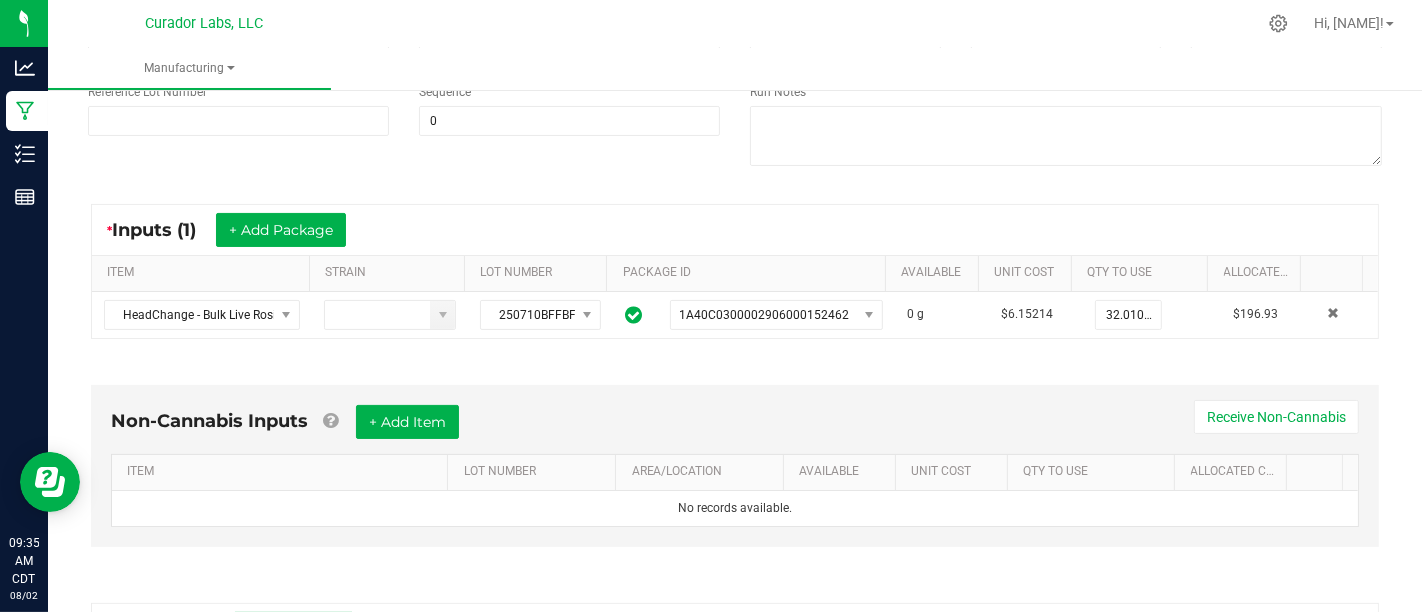 scroll, scrollTop: 0, scrollLeft: 0, axis: both 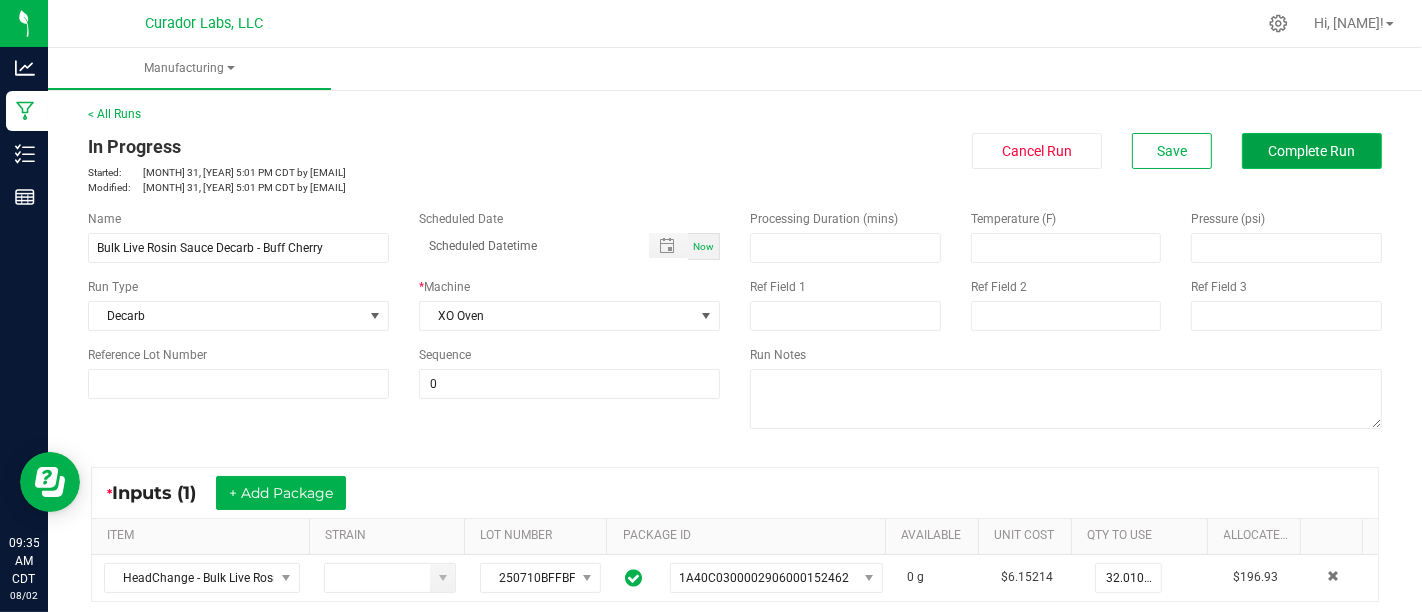 click on "Complete Run" at bounding box center [1312, 151] 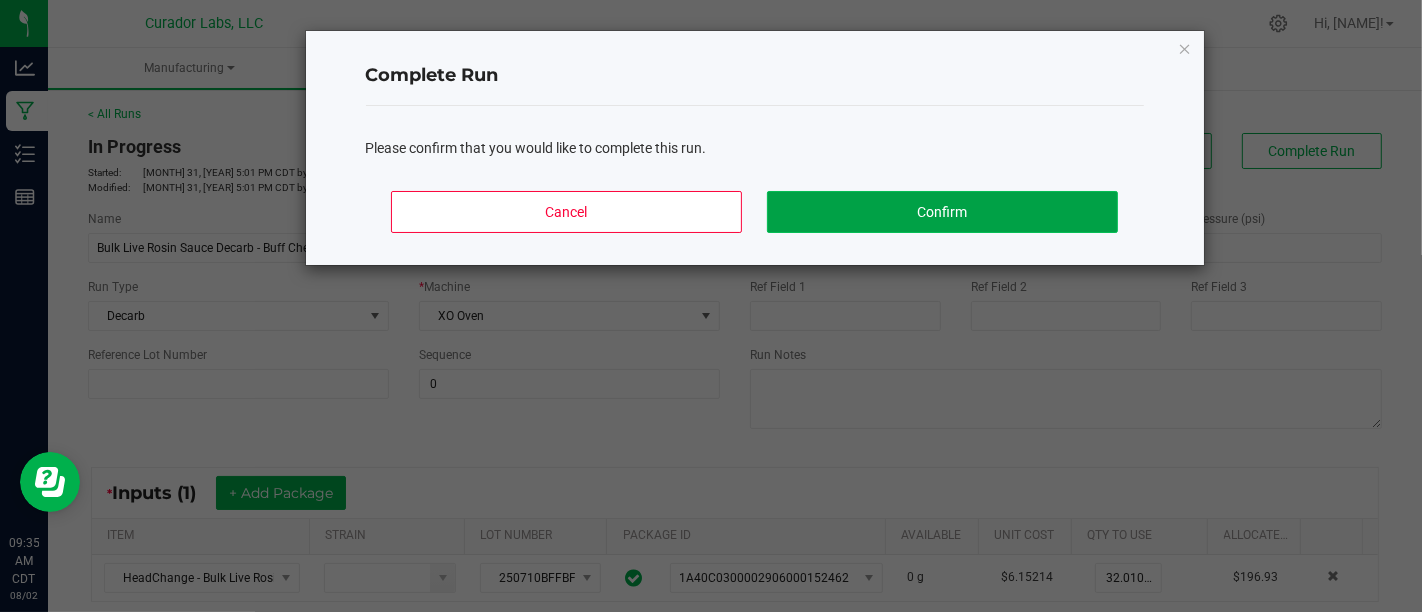 click on "Confirm" 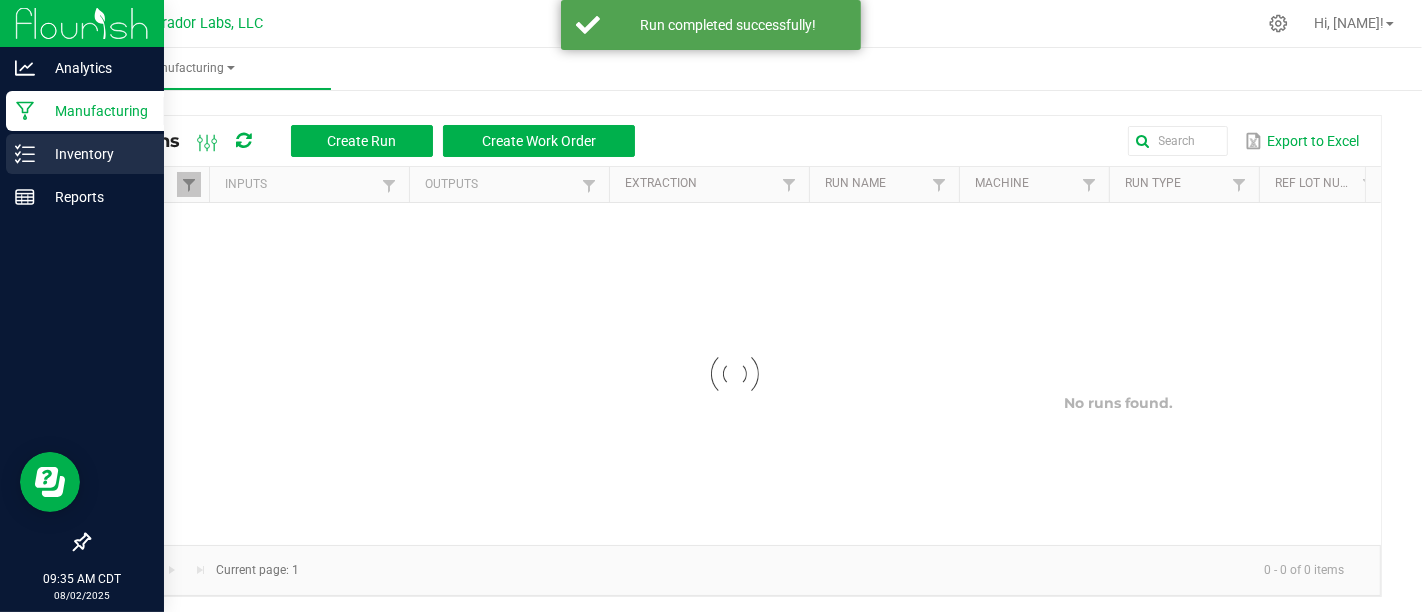 click on "Inventory" at bounding box center [95, 154] 